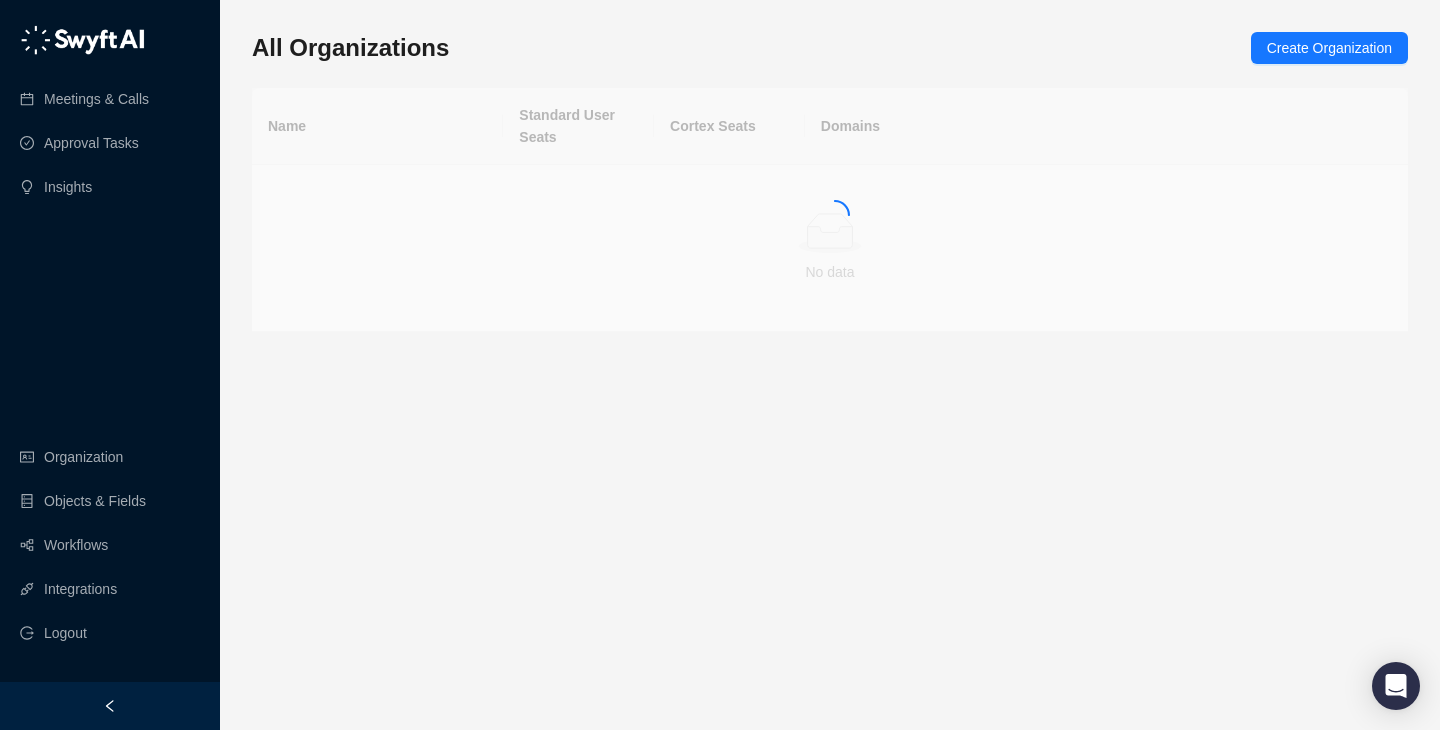 scroll, scrollTop: 0, scrollLeft: 0, axis: both 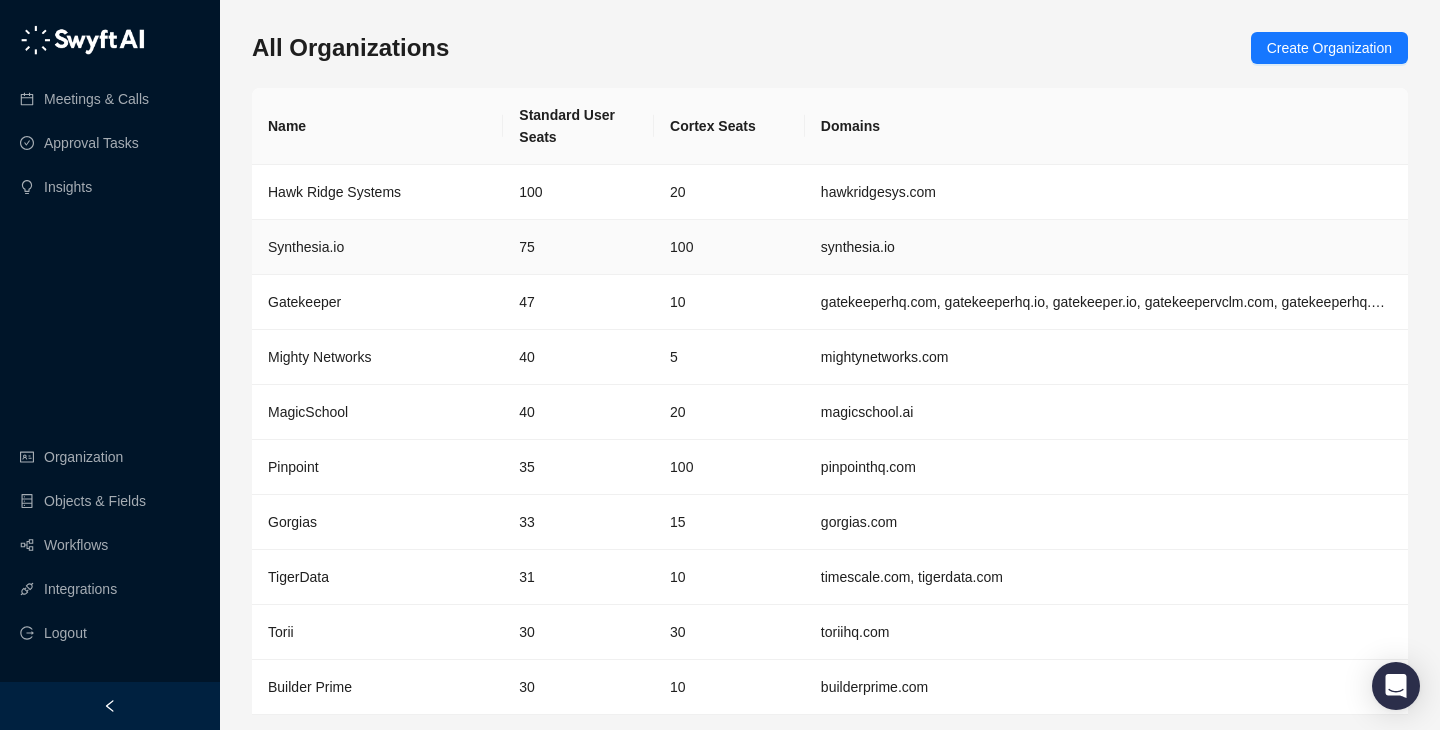 click on "[DOMAIN]" at bounding box center (377, 247) 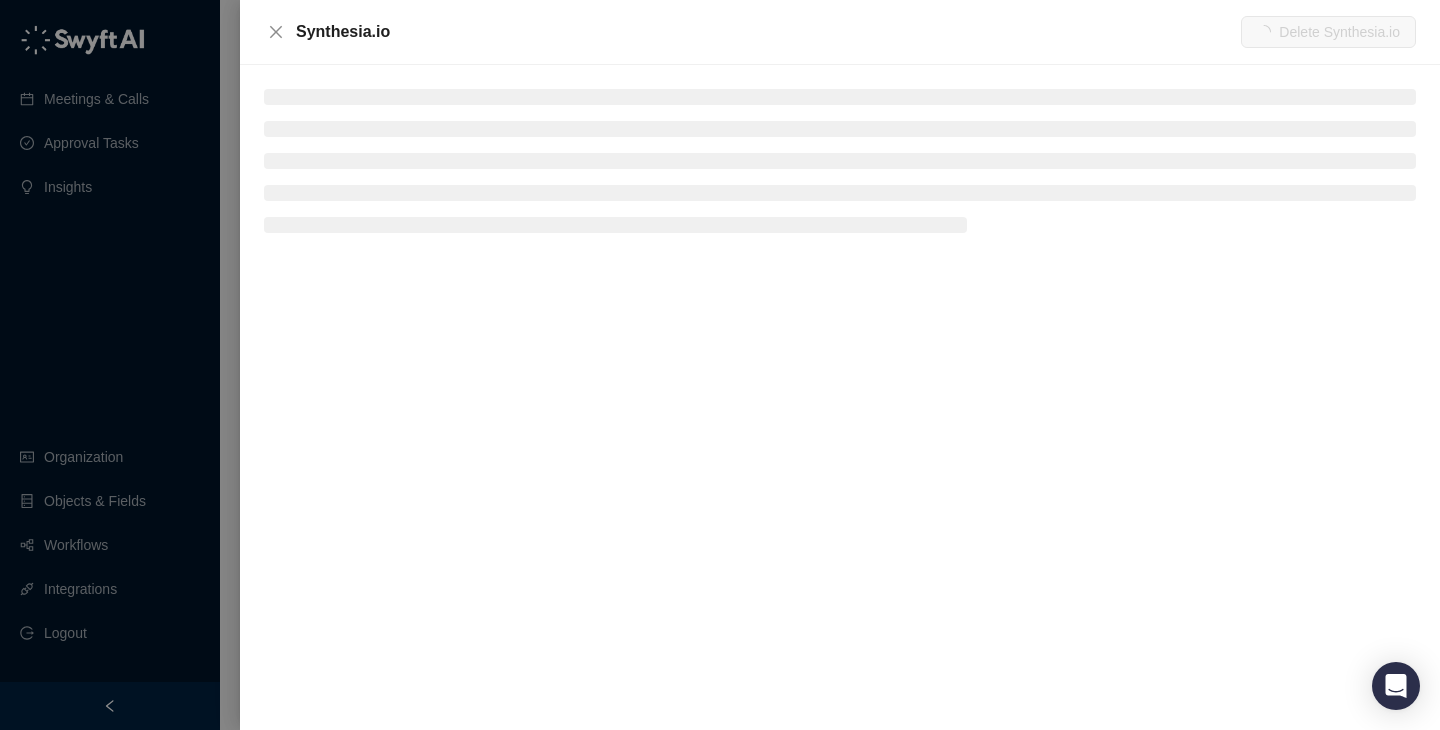 click at bounding box center [840, 97] 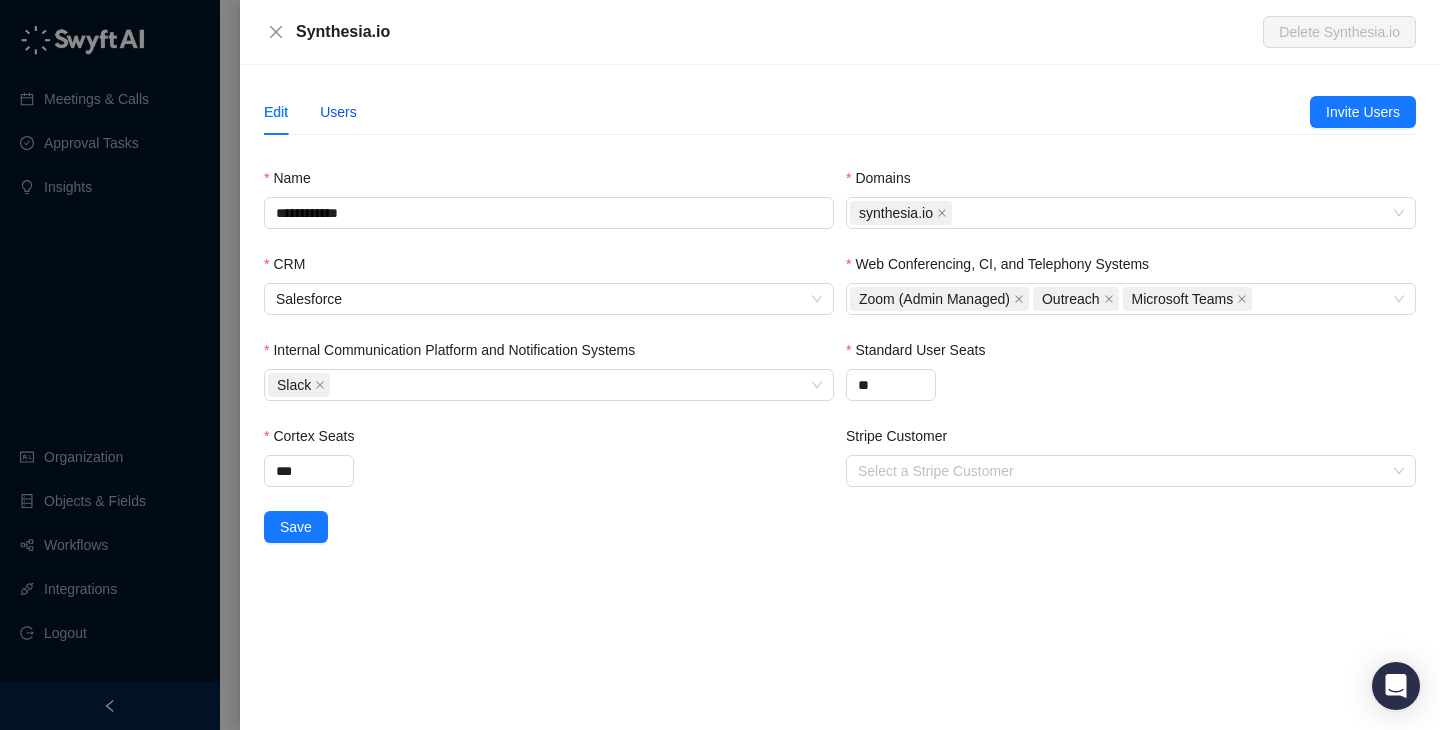 click on "Users" at bounding box center (338, 112) 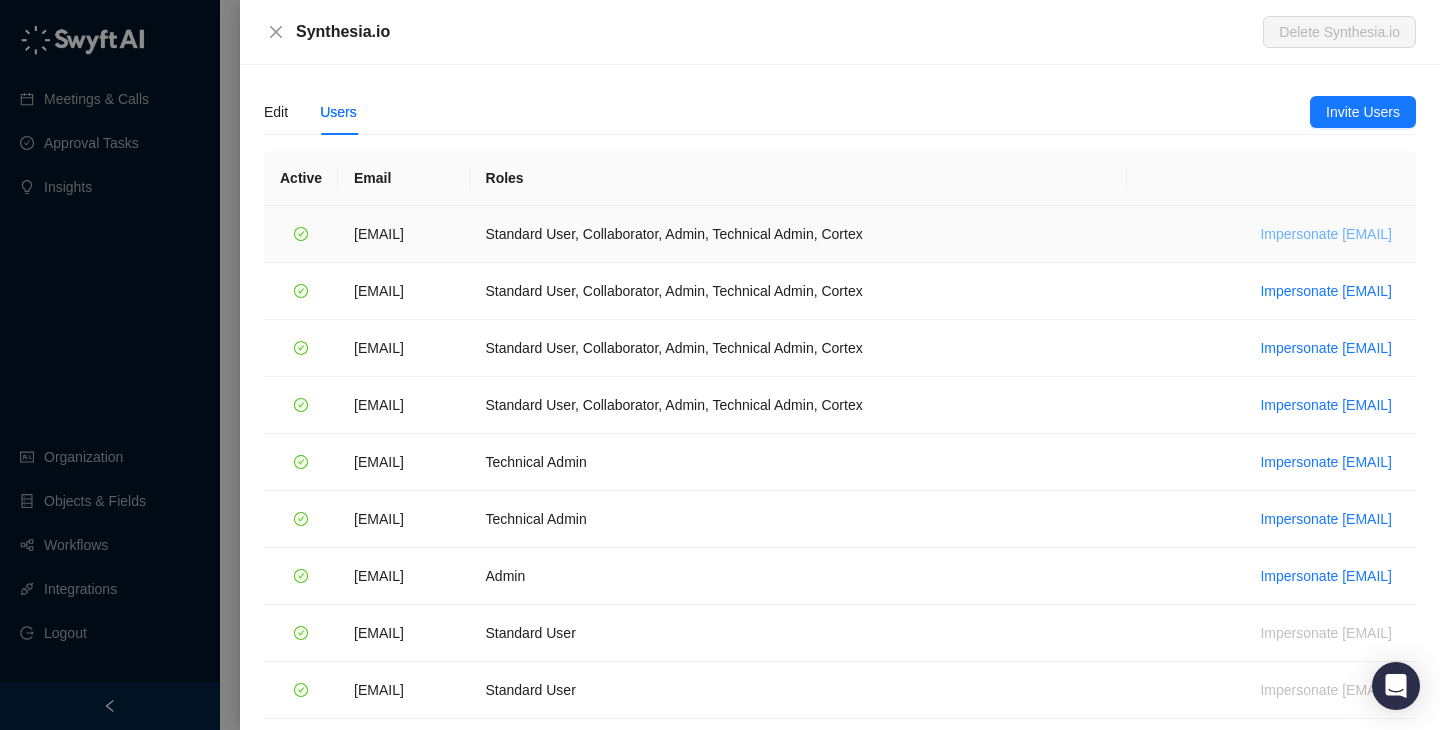 click on "Impersonate chantelh@hawkridgesys.com" at bounding box center [1262, 234] 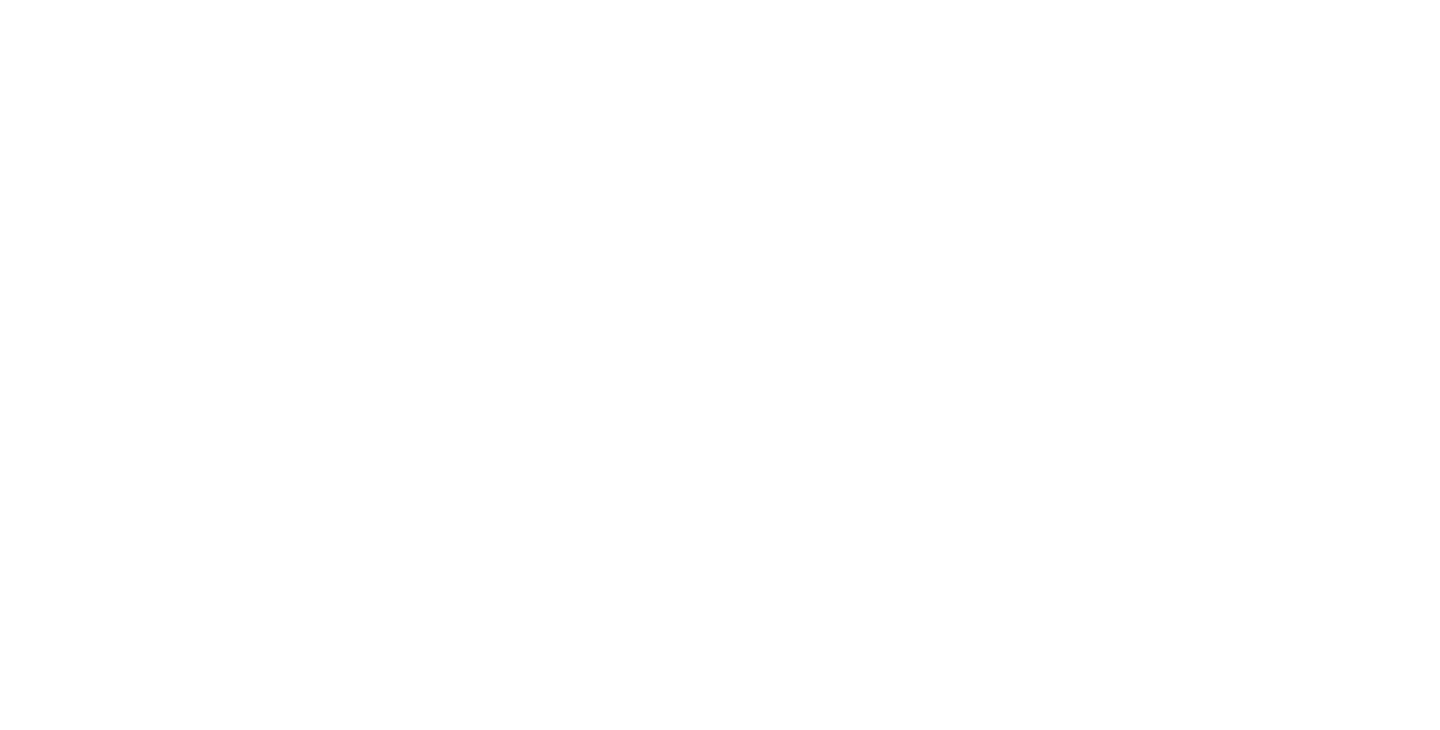 scroll, scrollTop: 0, scrollLeft: 0, axis: both 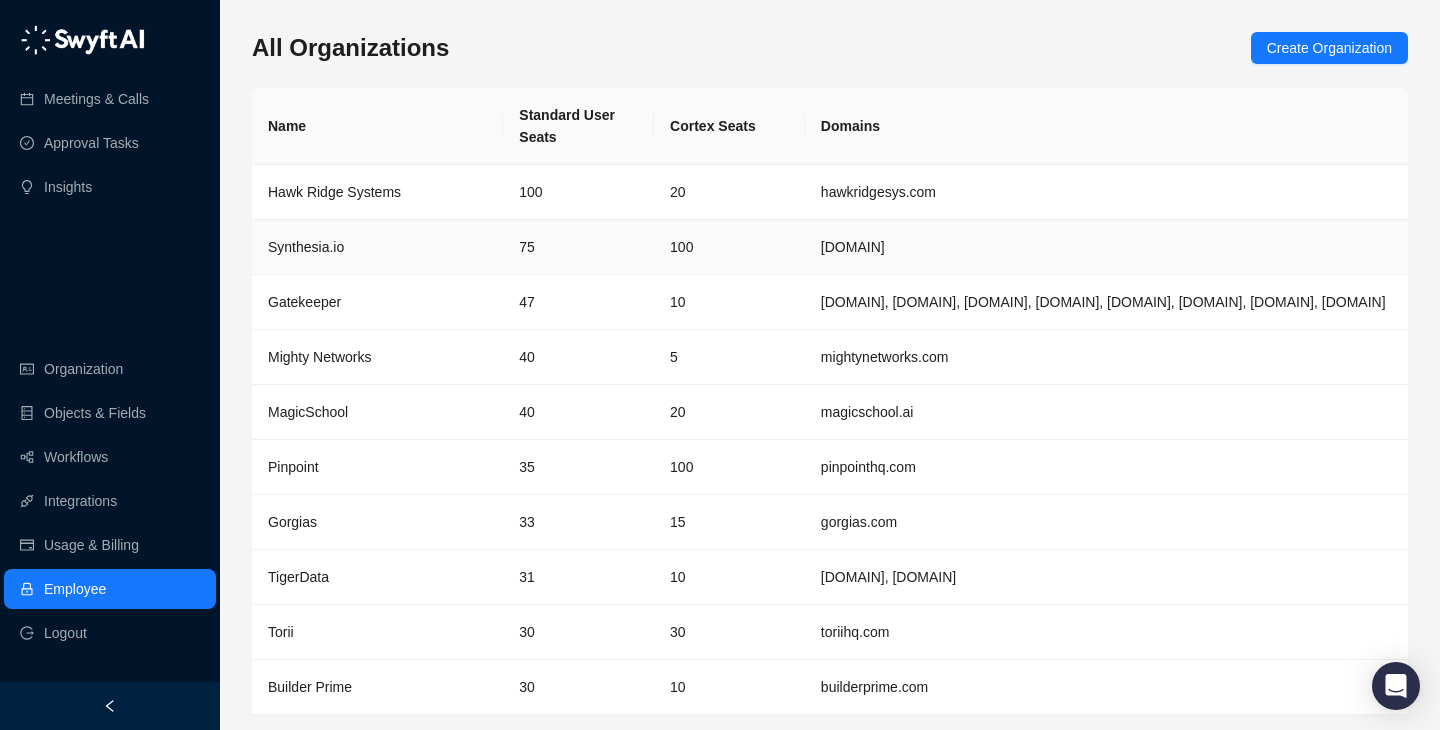 click on "[DOMAIN]" at bounding box center (1106, 247) 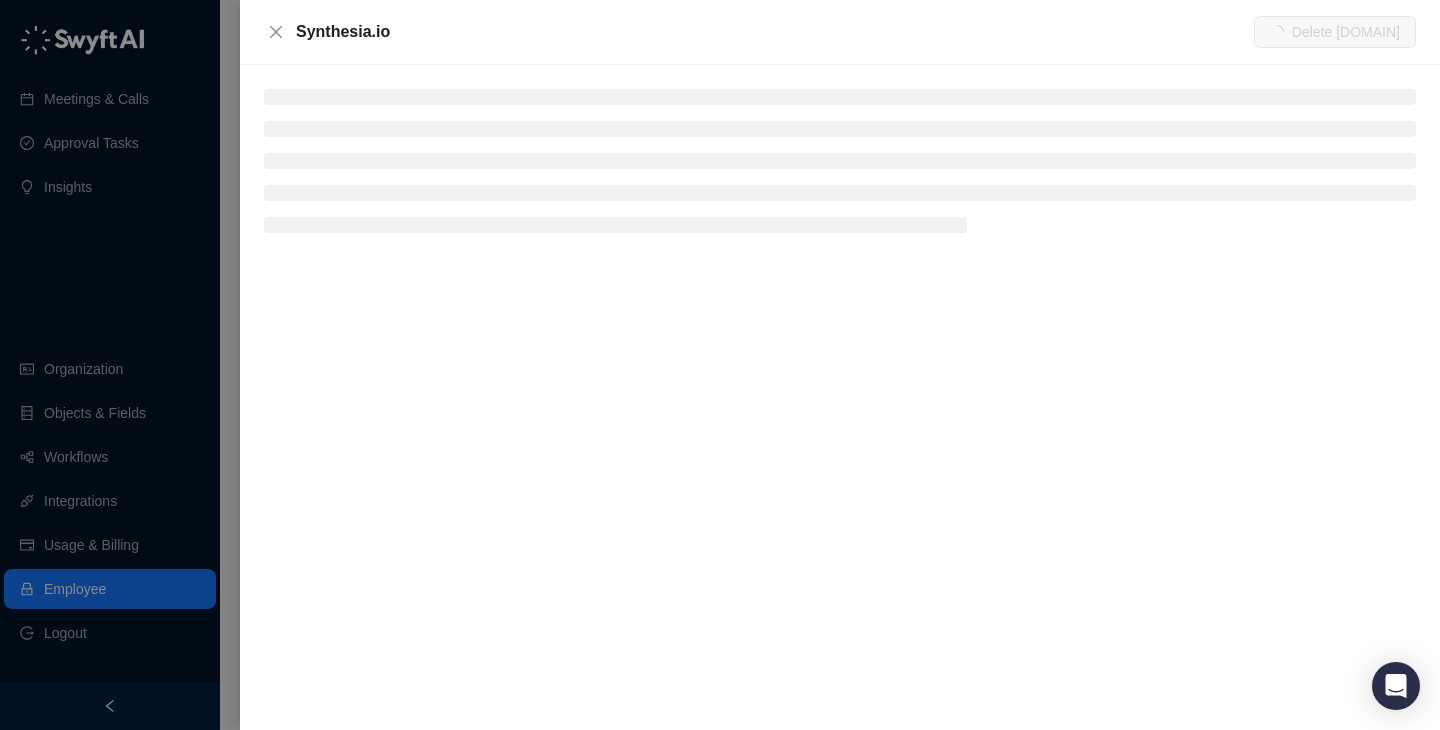click at bounding box center (840, 97) 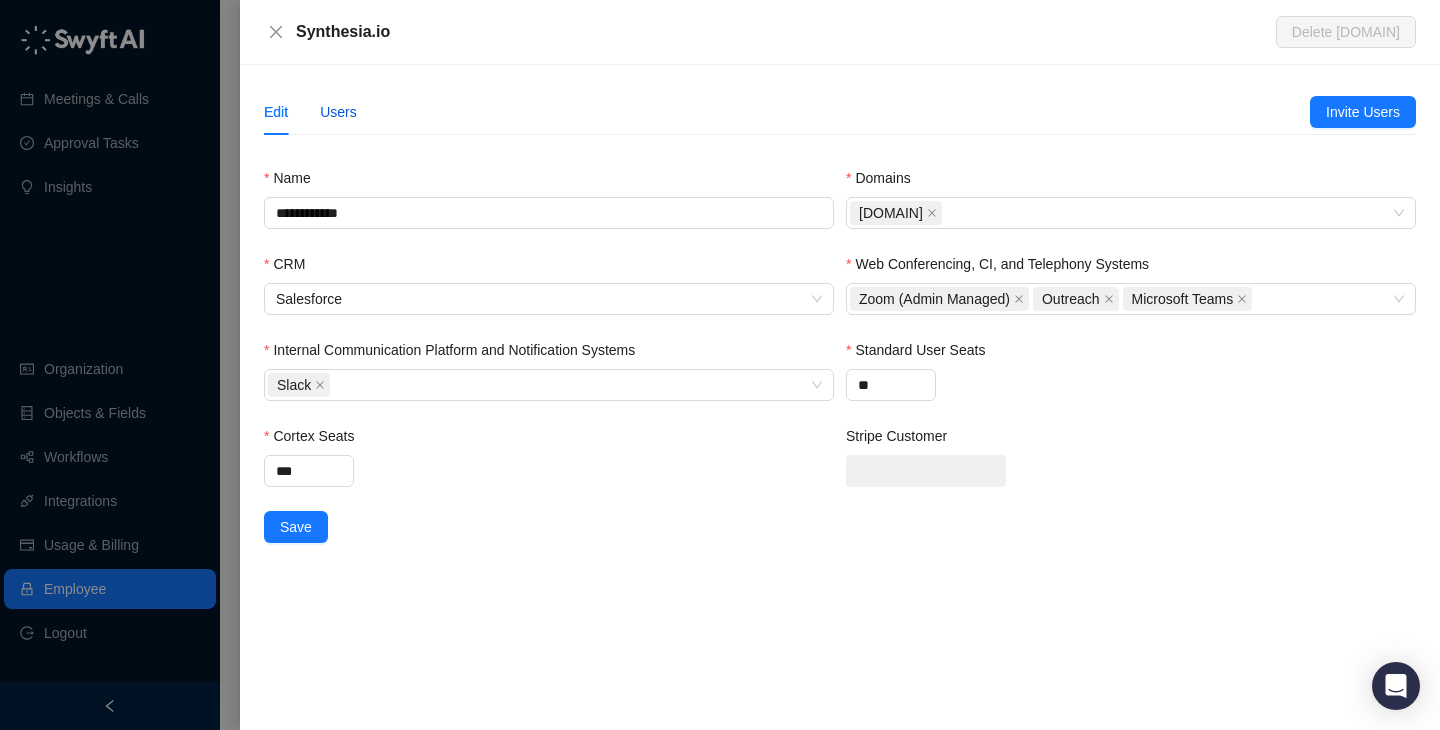 click on "Users" at bounding box center [338, 112] 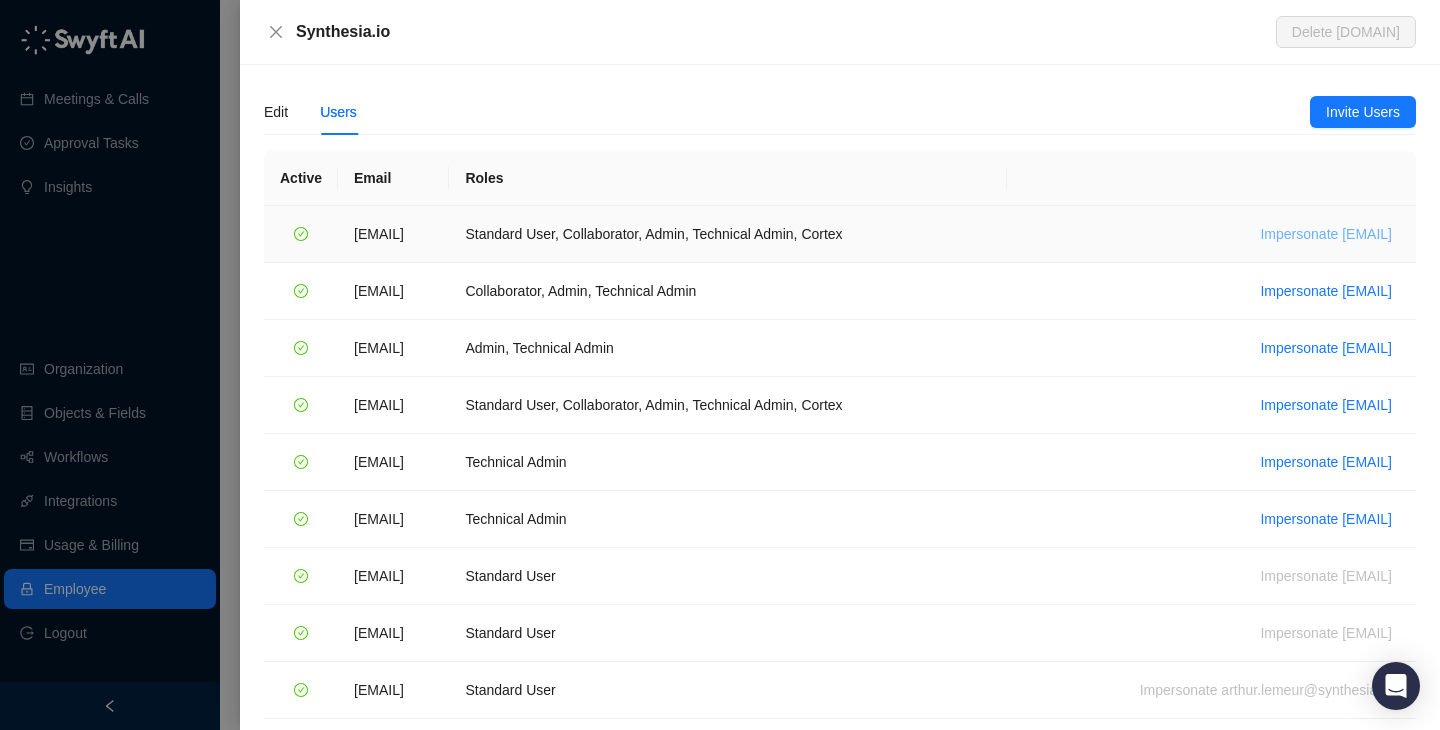 click on "Impersonate [EMAIL]" at bounding box center (1326, 234) 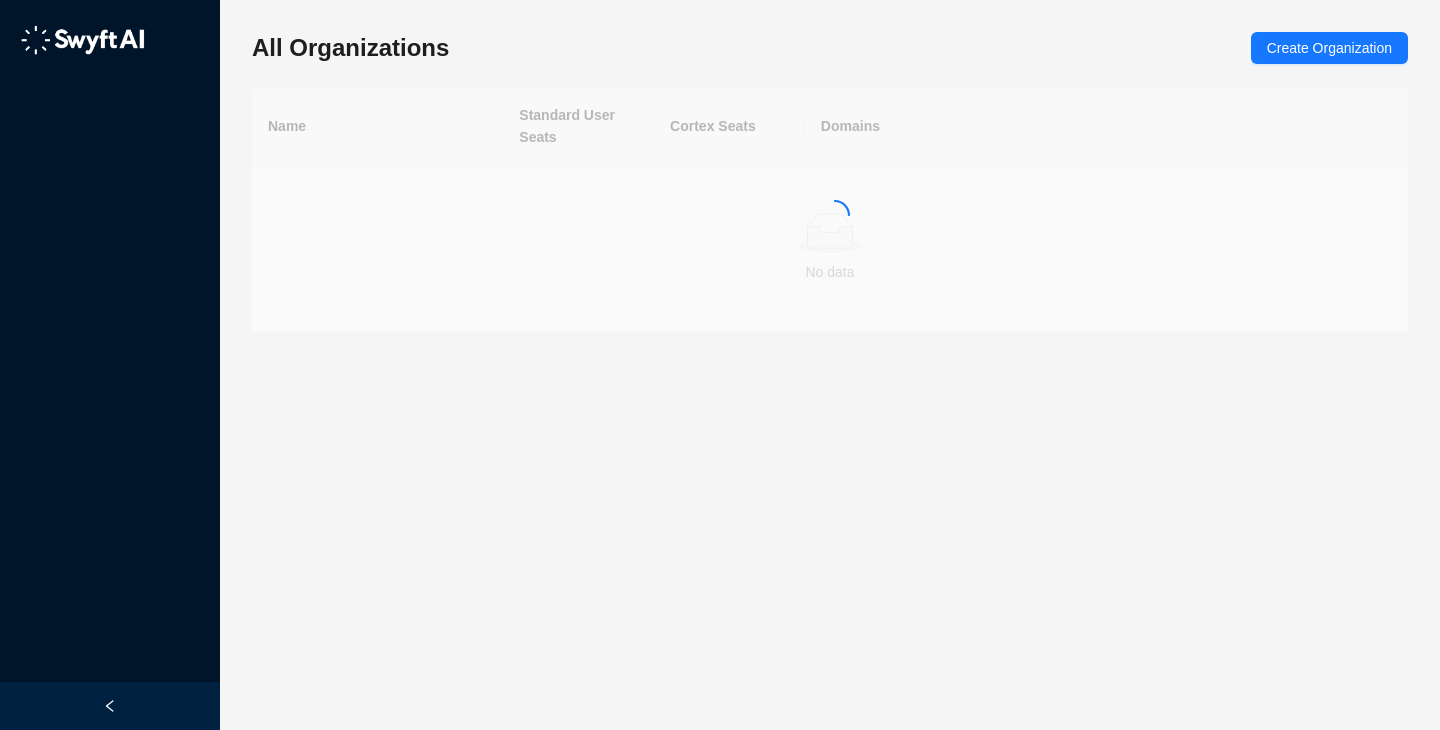 scroll, scrollTop: 0, scrollLeft: 0, axis: both 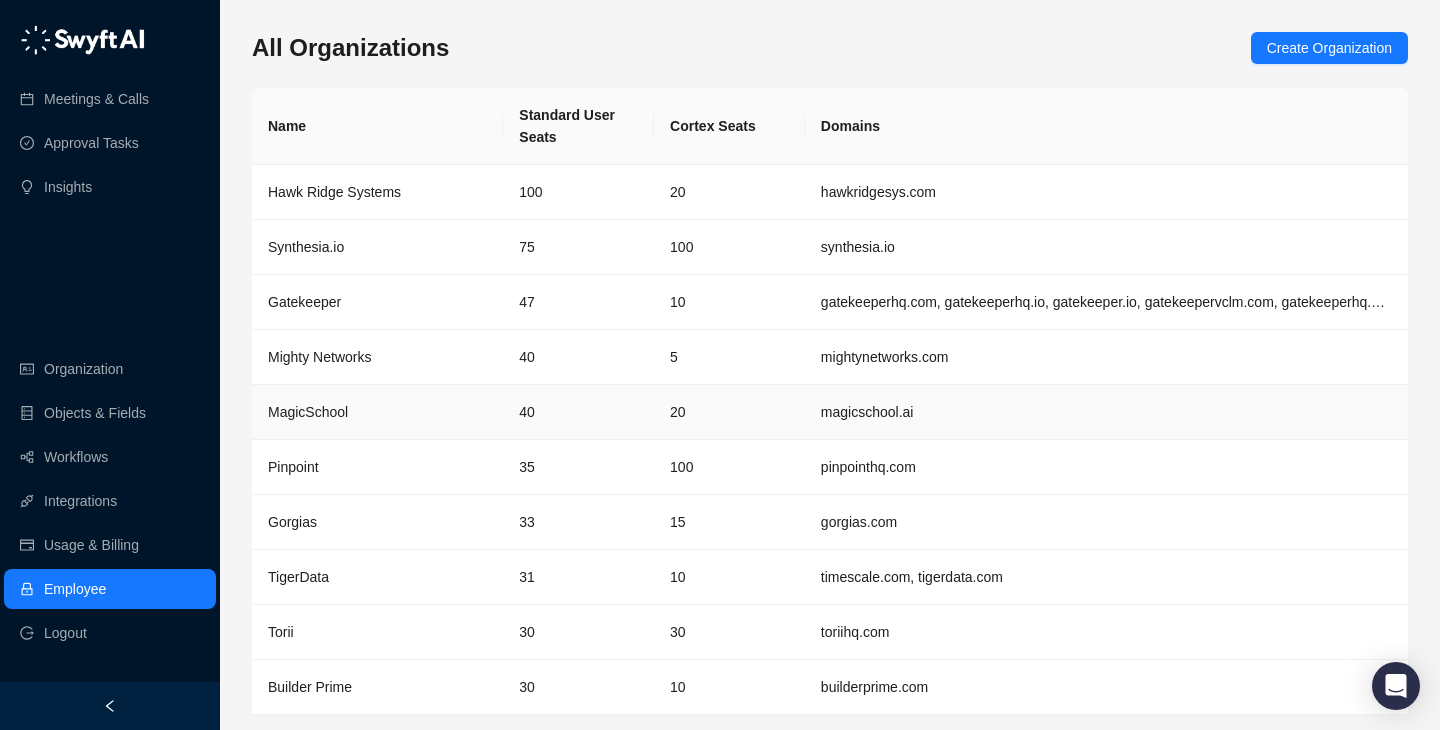click on "40" at bounding box center [578, 390] 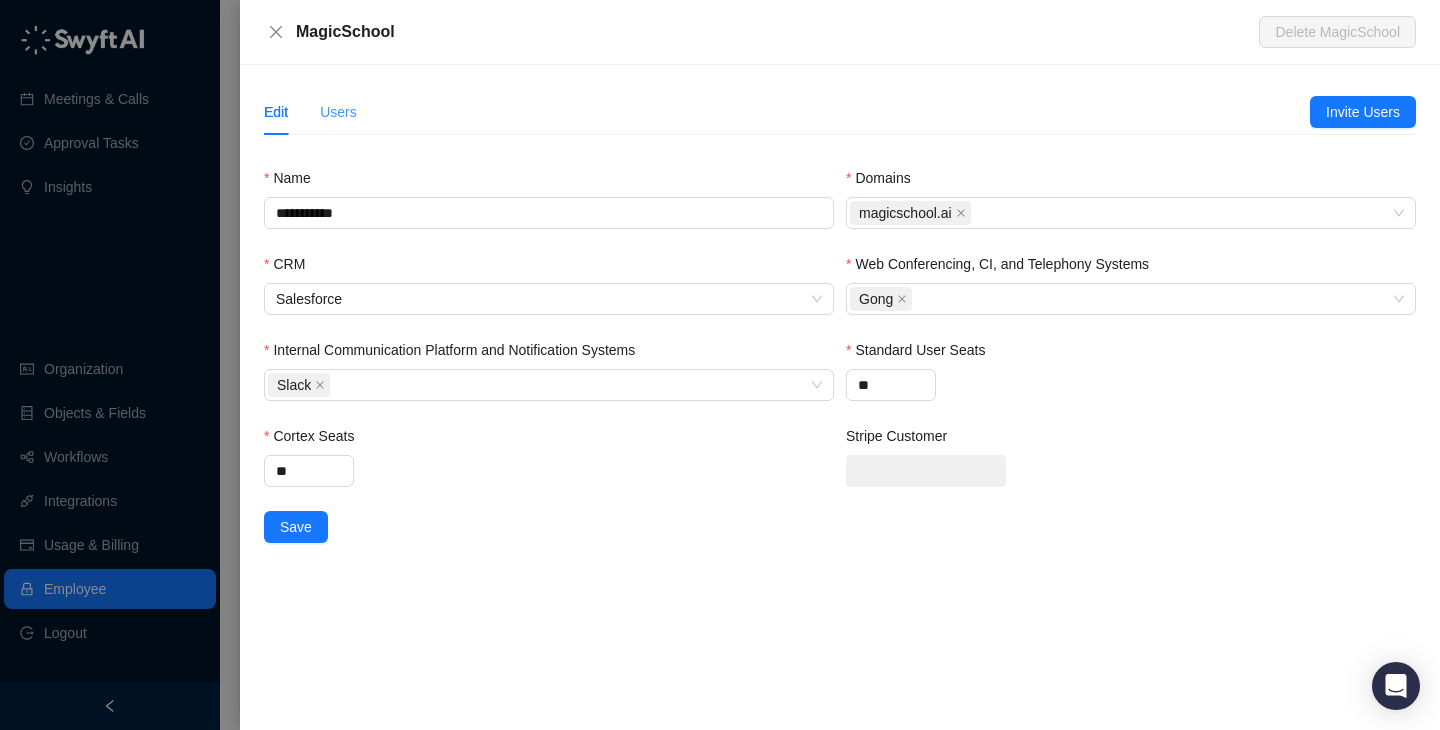 click on "Users" at bounding box center [338, 112] 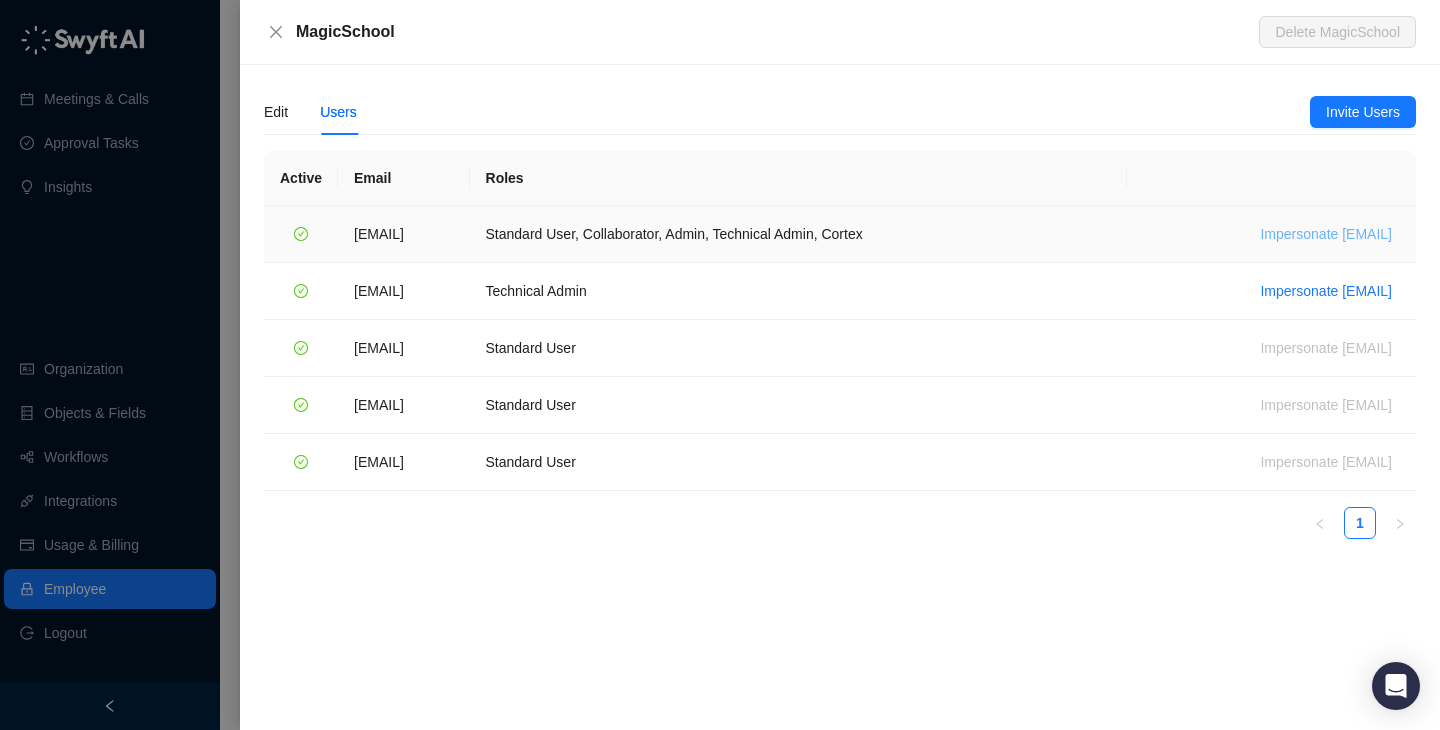 click on "Impersonate ana@magicschool.ai" at bounding box center [1326, 234] 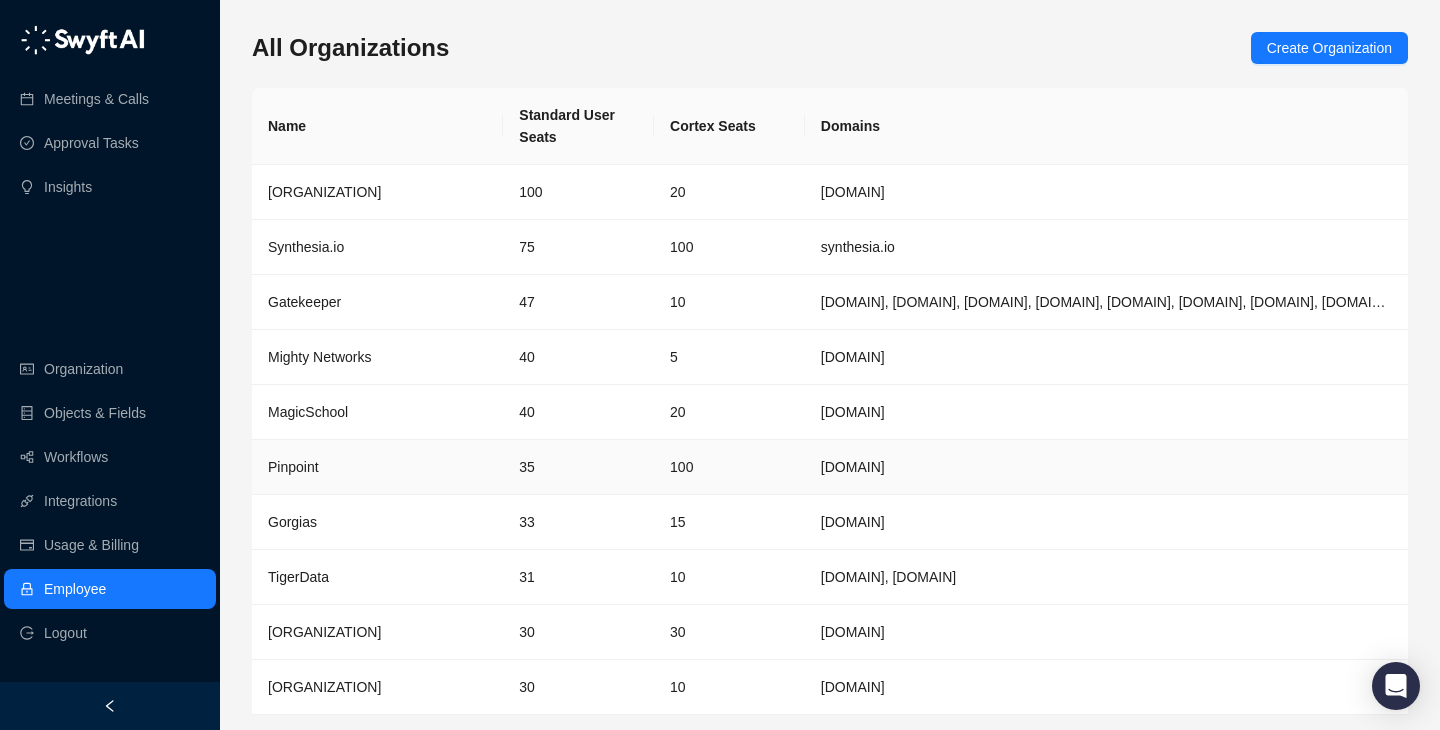 scroll, scrollTop: 65, scrollLeft: 0, axis: vertical 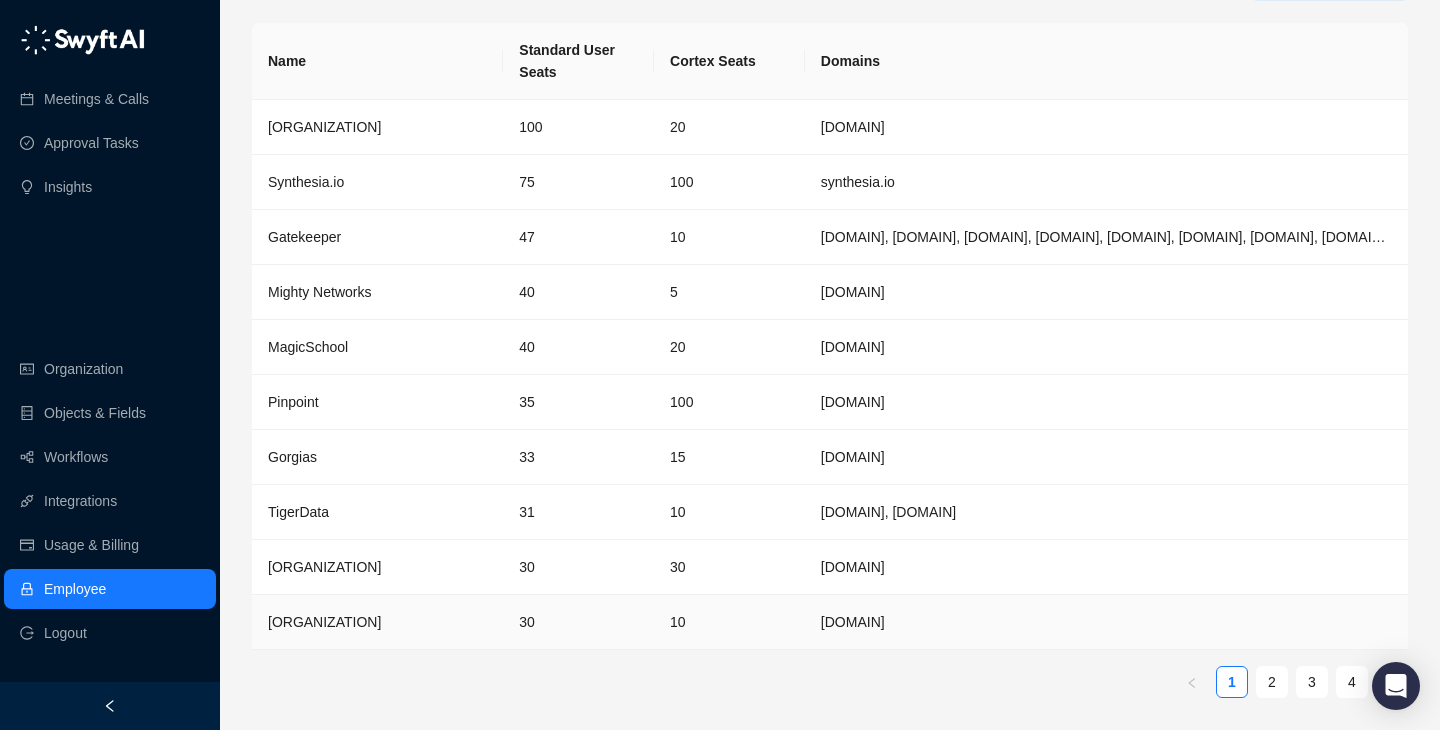 click on "builderprime.com" at bounding box center (1106, 622) 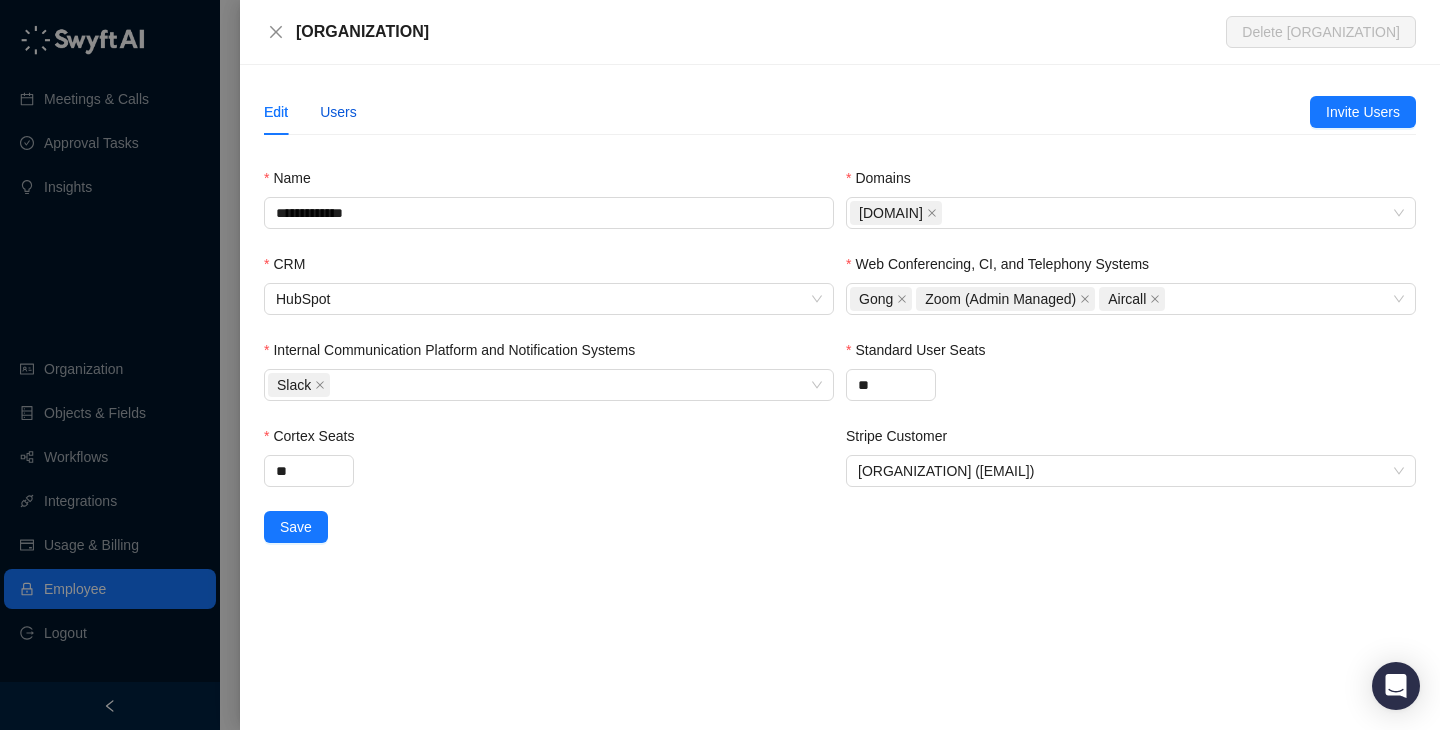 click on "Users" at bounding box center (338, 112) 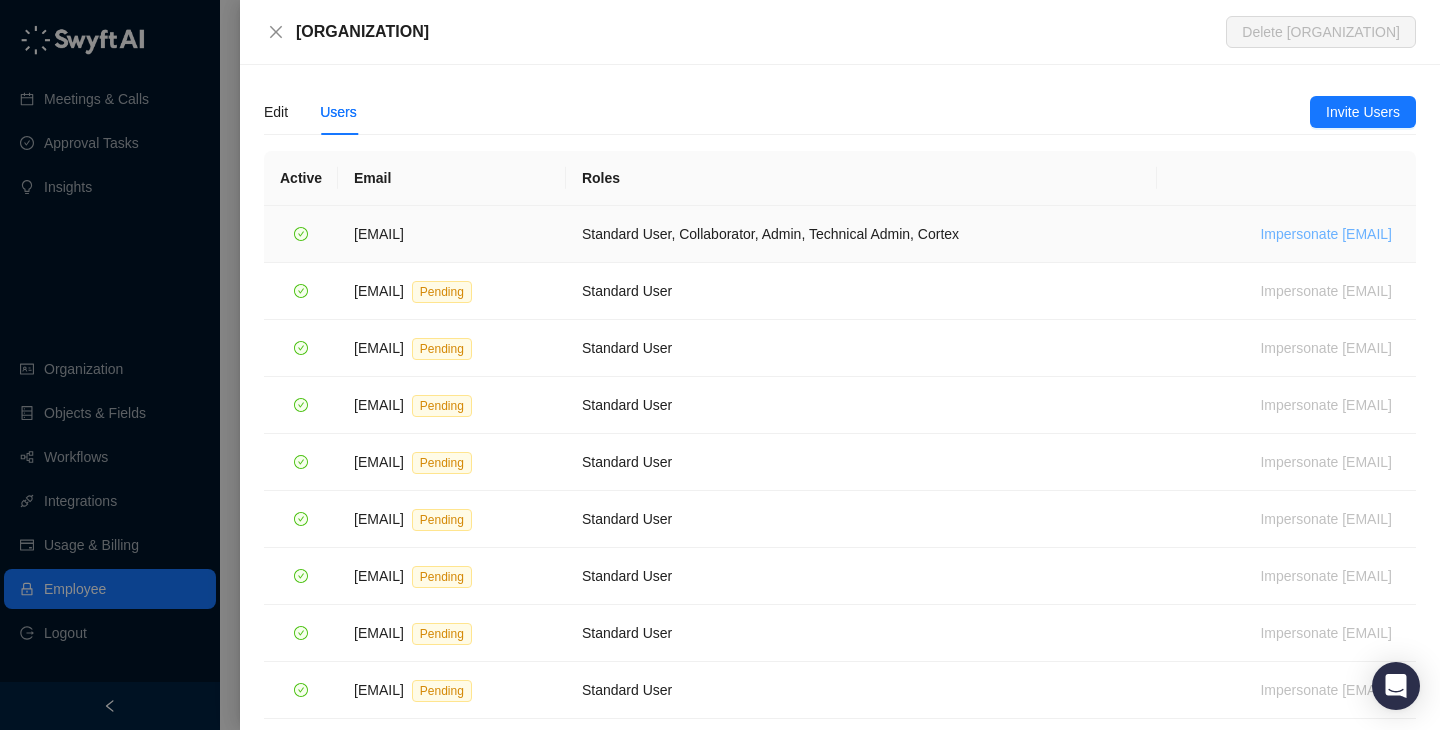 click on "Impersonate ali@builderprime.com" at bounding box center (1326, 234) 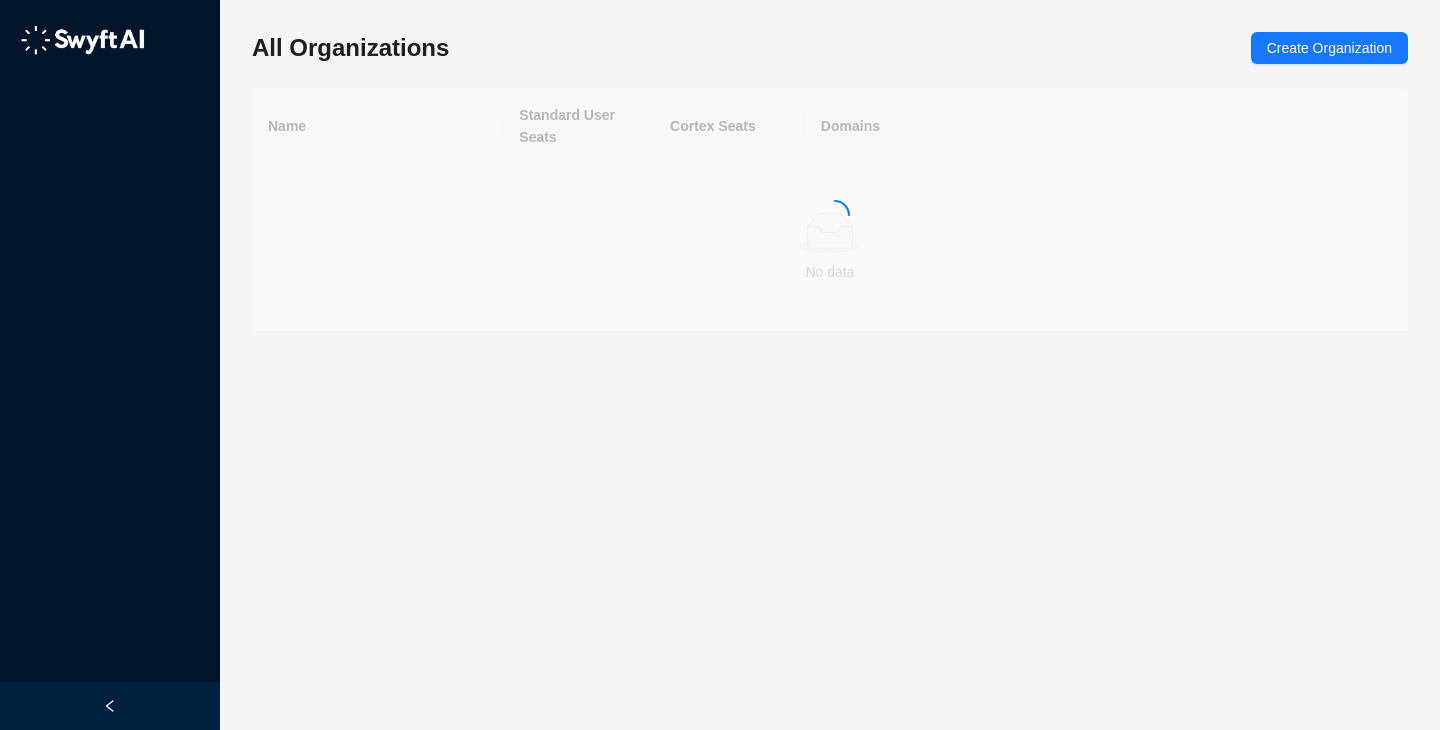 scroll, scrollTop: 0, scrollLeft: 0, axis: both 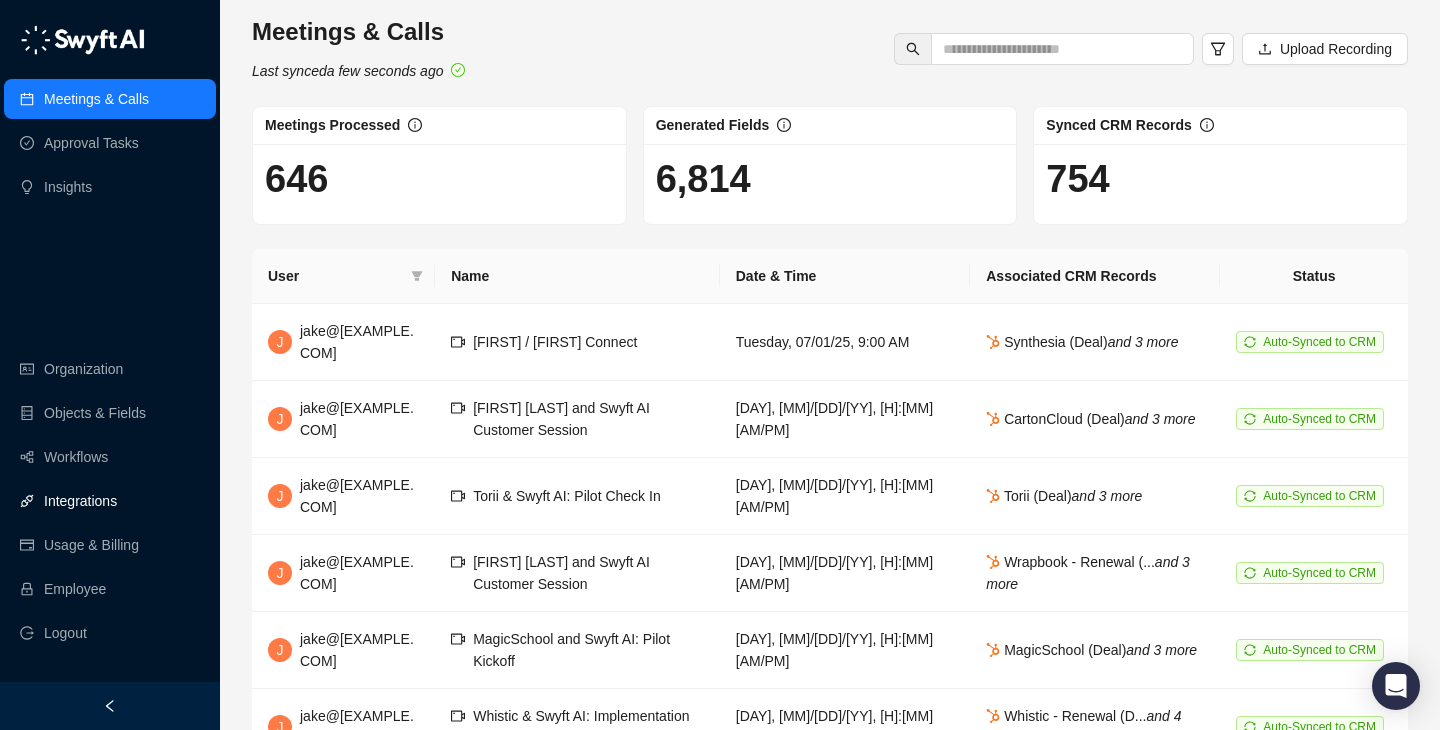click on "Integrations" at bounding box center [110, 501] 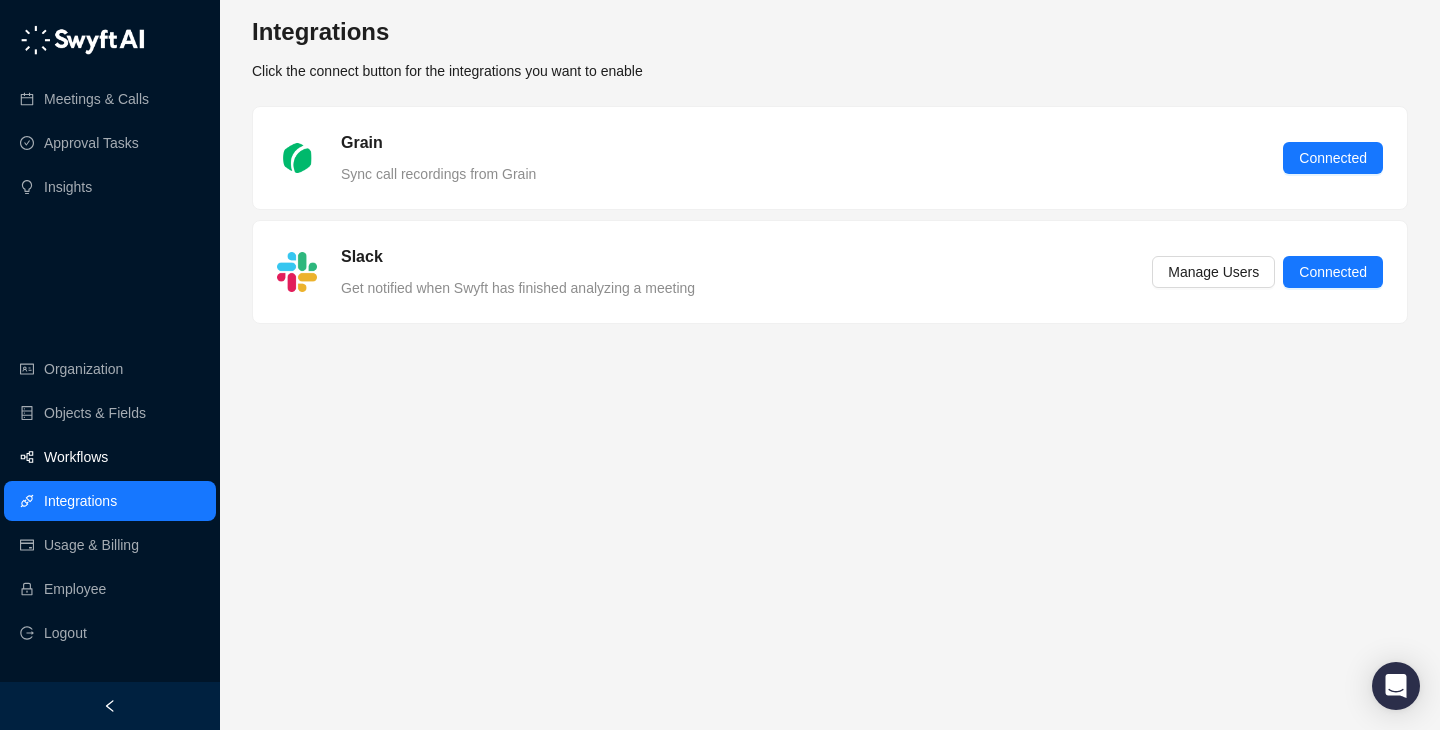 click on "Workflows" at bounding box center [110, 187] 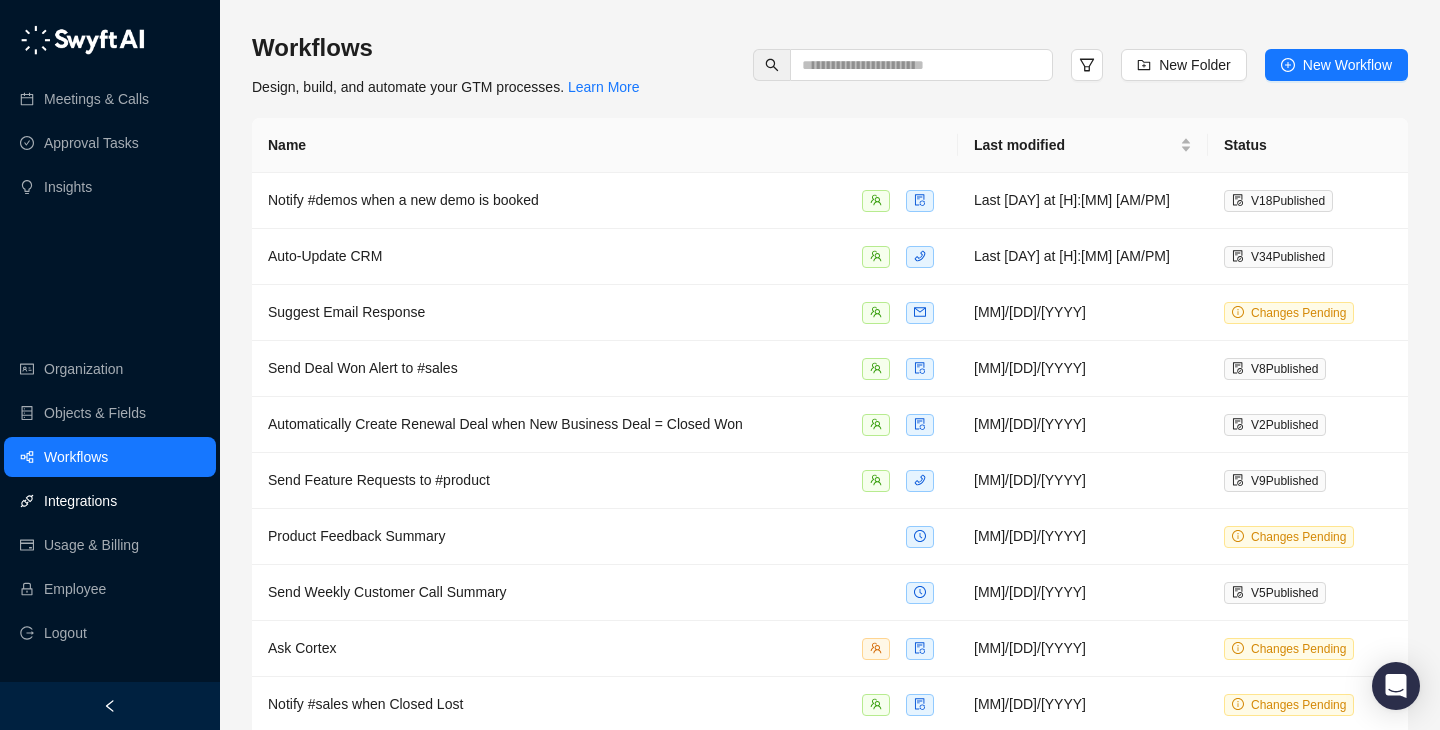 click on "Integrations" at bounding box center (96, 99) 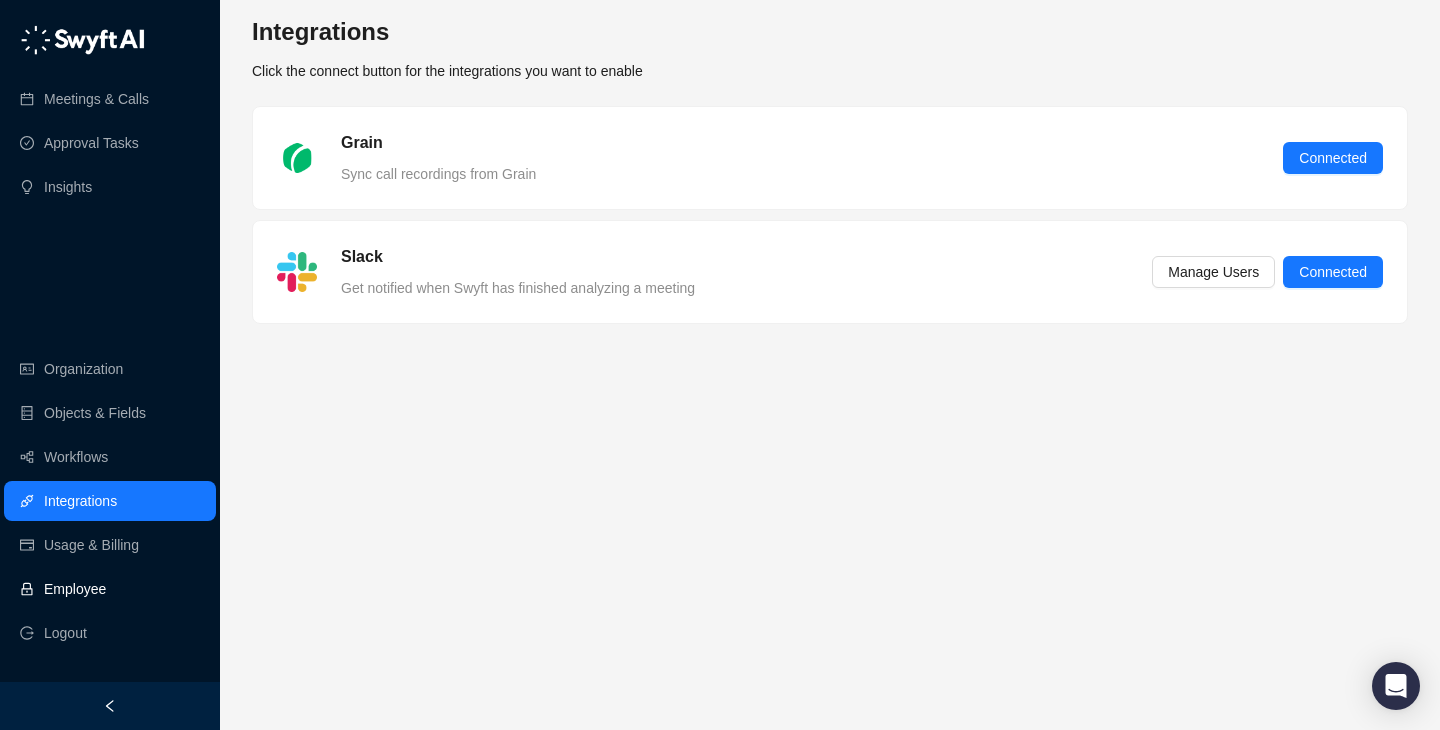 click on "Employee" at bounding box center [110, 589] 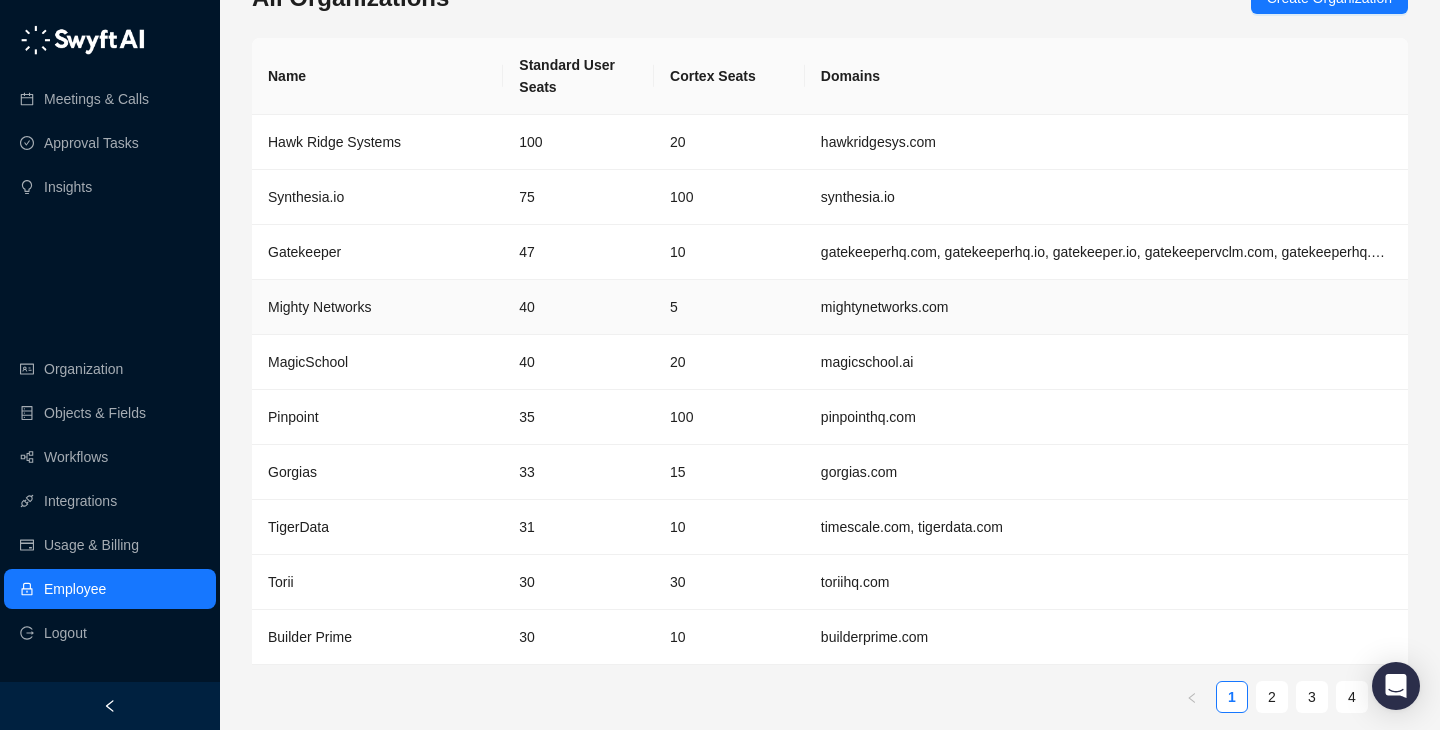 scroll, scrollTop: 0, scrollLeft: 0, axis: both 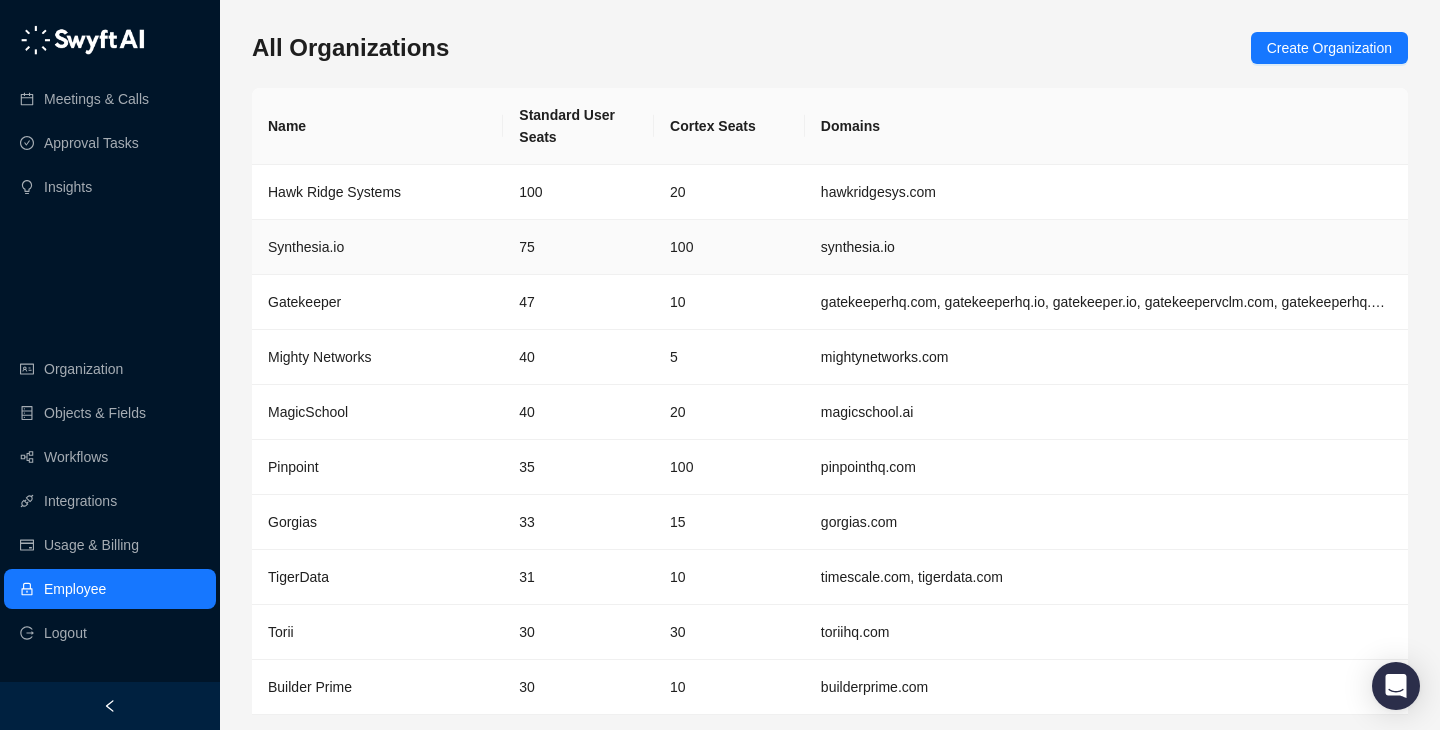 click on "100" at bounding box center (729, 247) 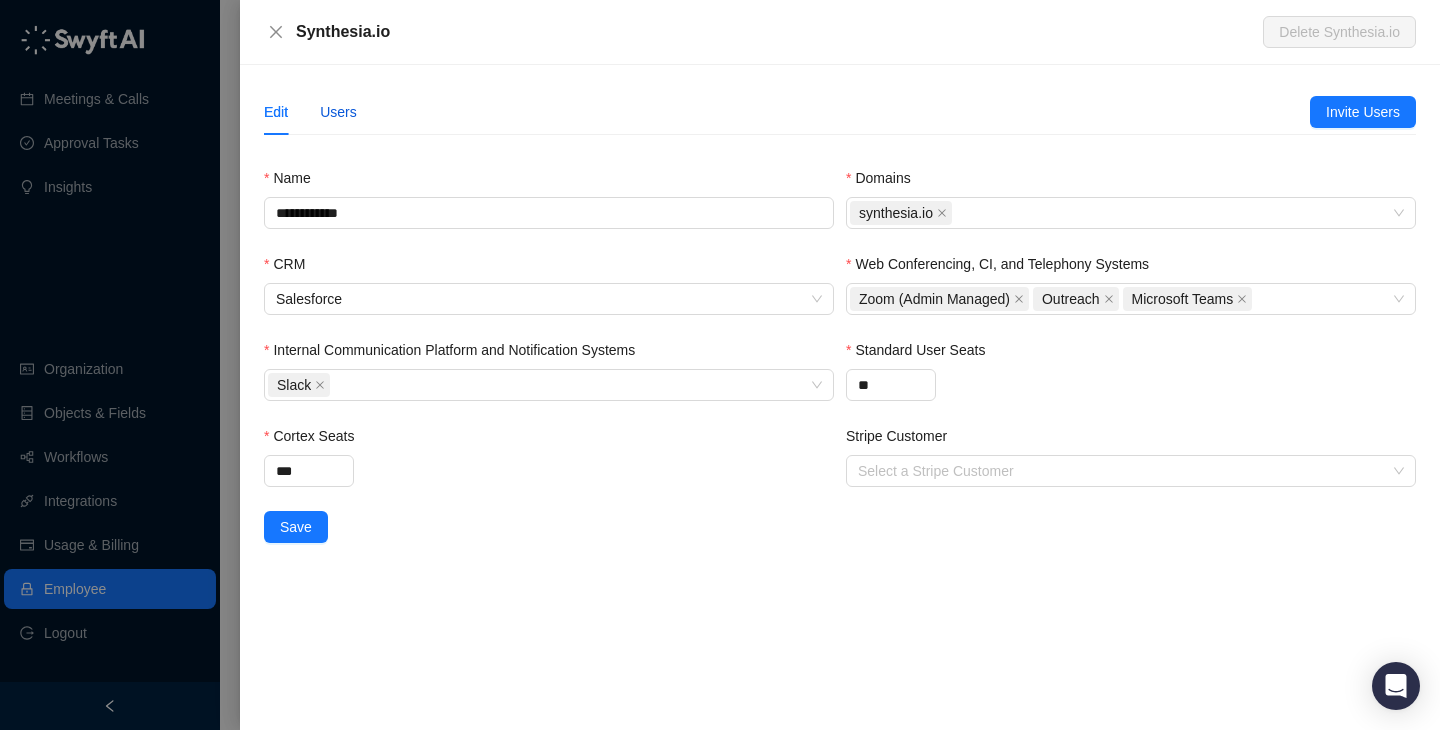 click on "Users" at bounding box center [338, 112] 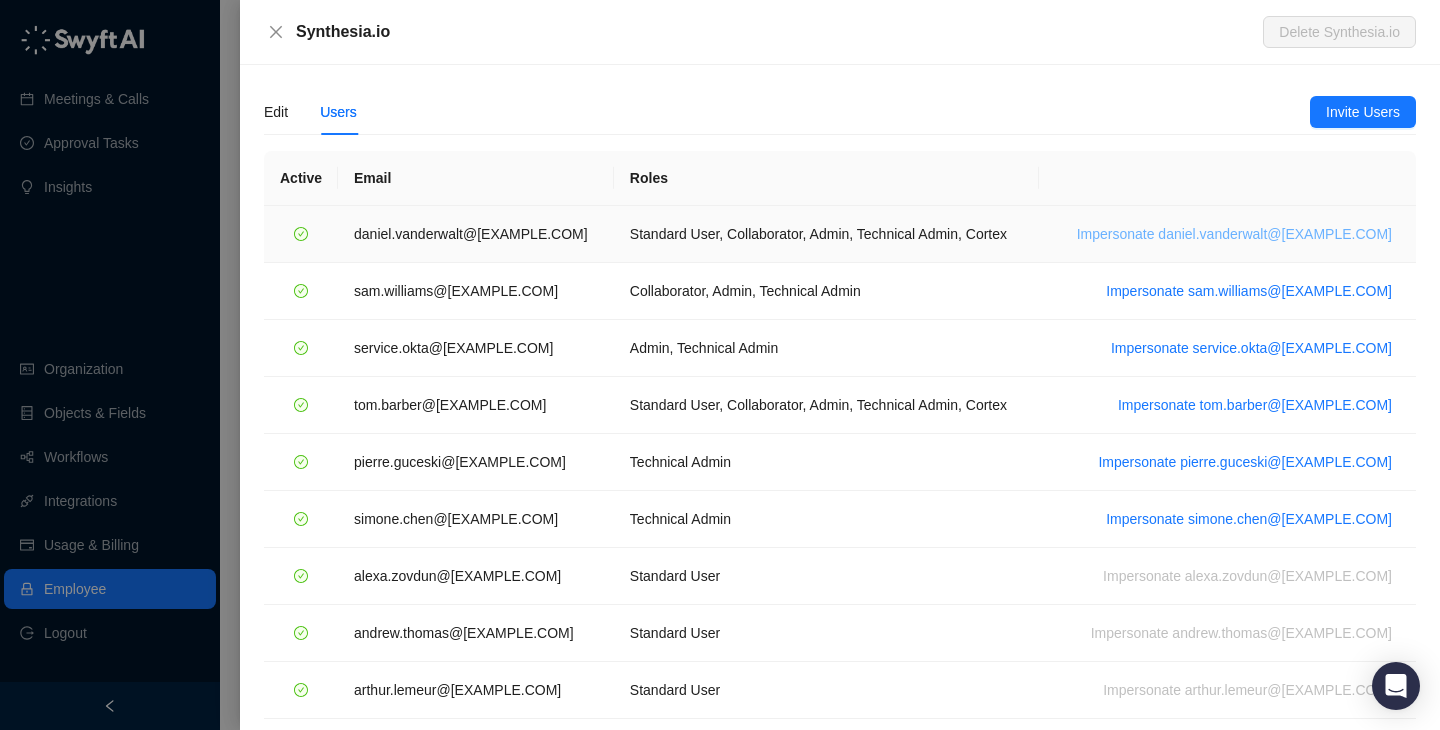 click on "Impersonate daniel.vanderwalt@synthesia.io" at bounding box center [1326, 234] 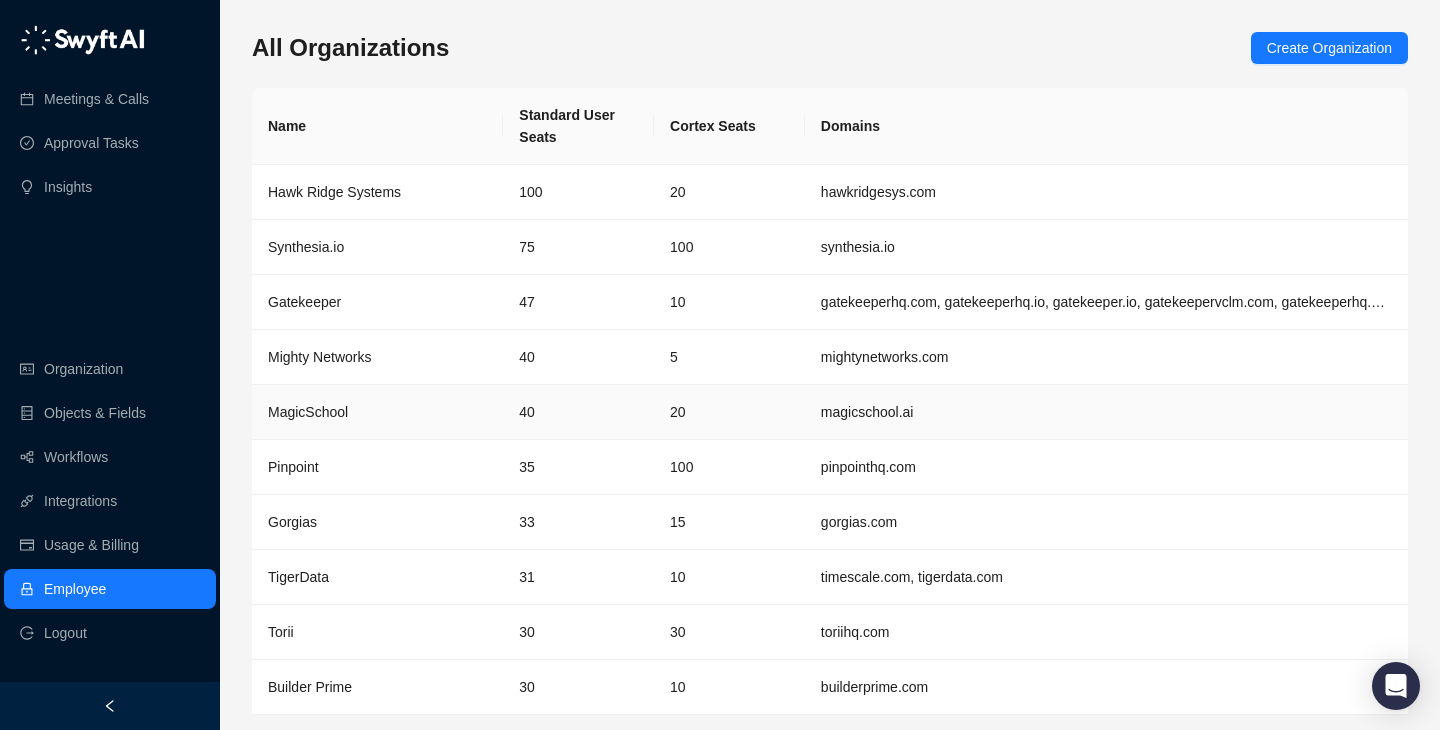 scroll, scrollTop: 23, scrollLeft: 0, axis: vertical 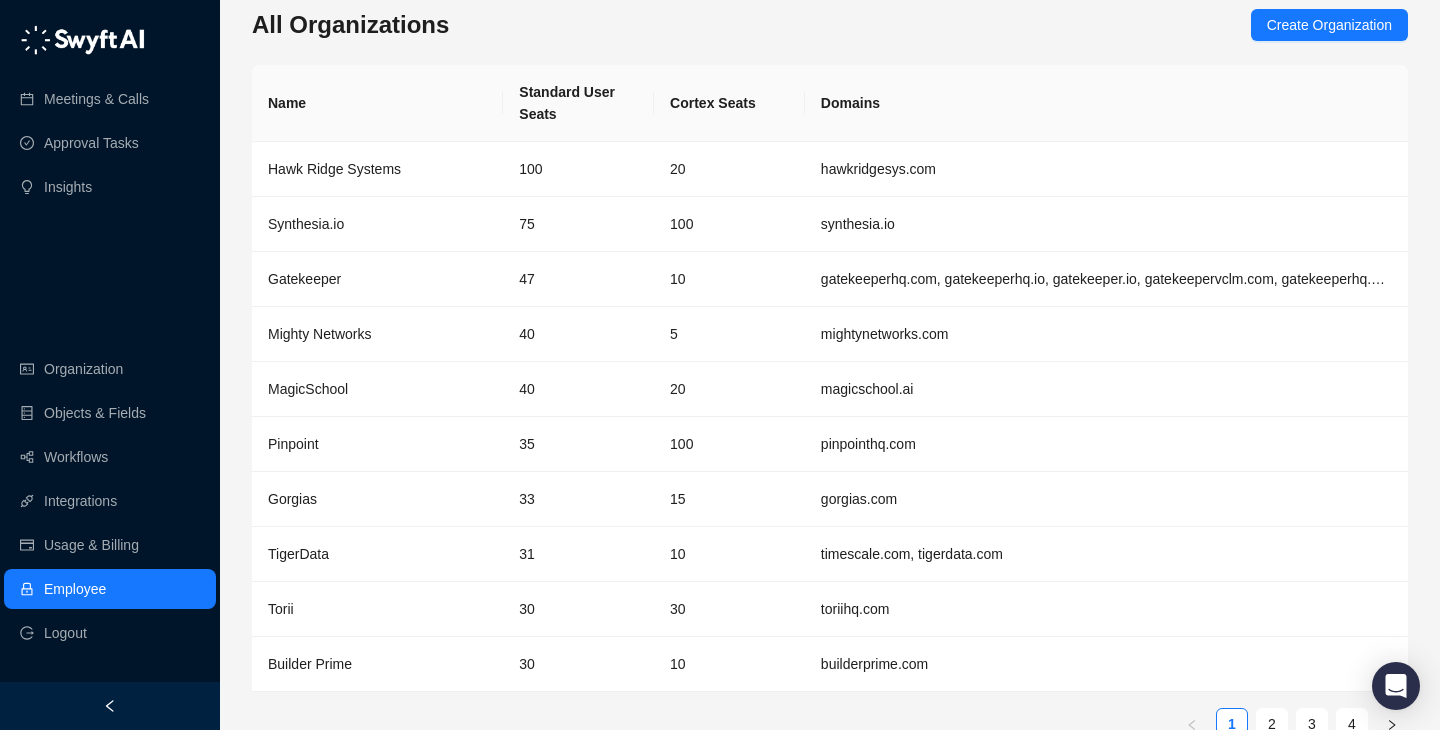 click on "Meetings & Calls Approval Tasks Insights Organization Objects & Fields Workflows Integrations Usage & Billing Employee Logout" at bounding box center [110, 341] 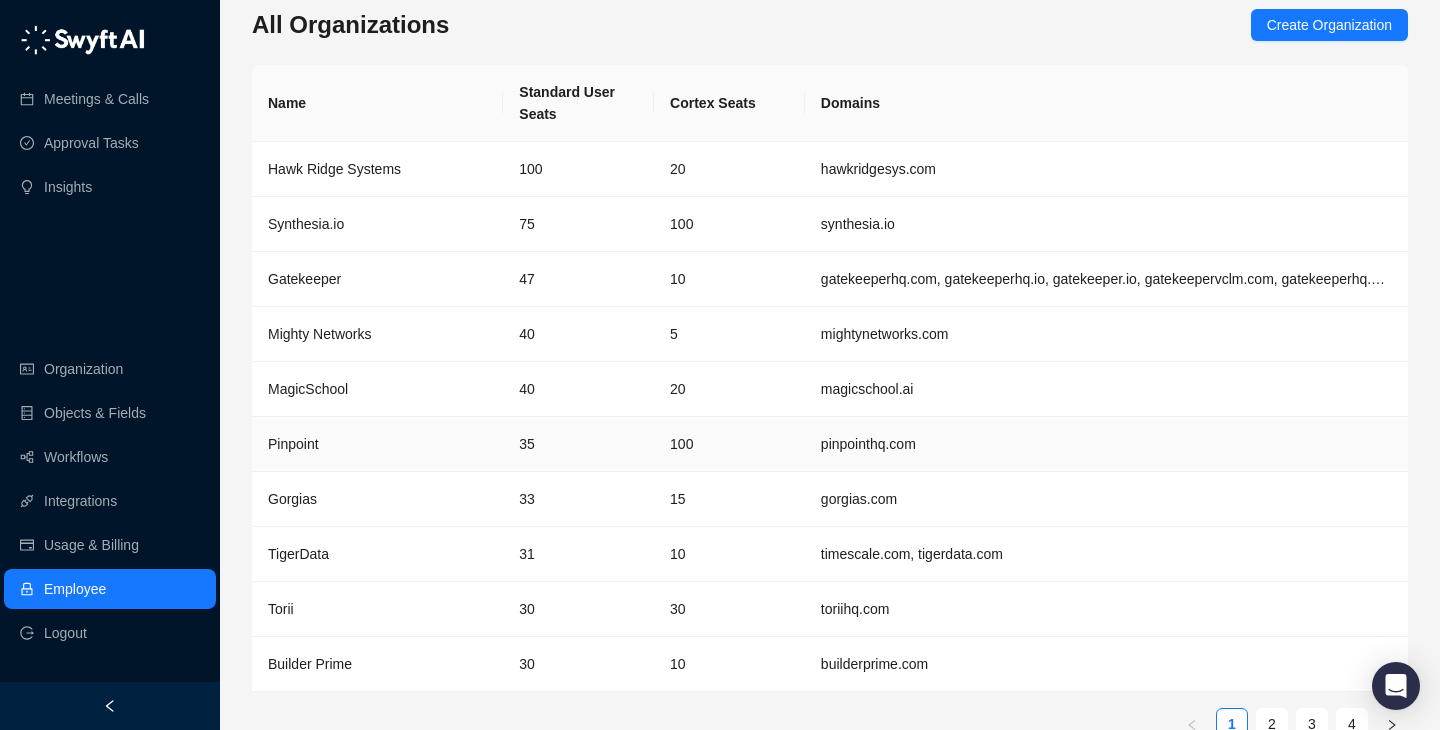 scroll, scrollTop: 0, scrollLeft: 0, axis: both 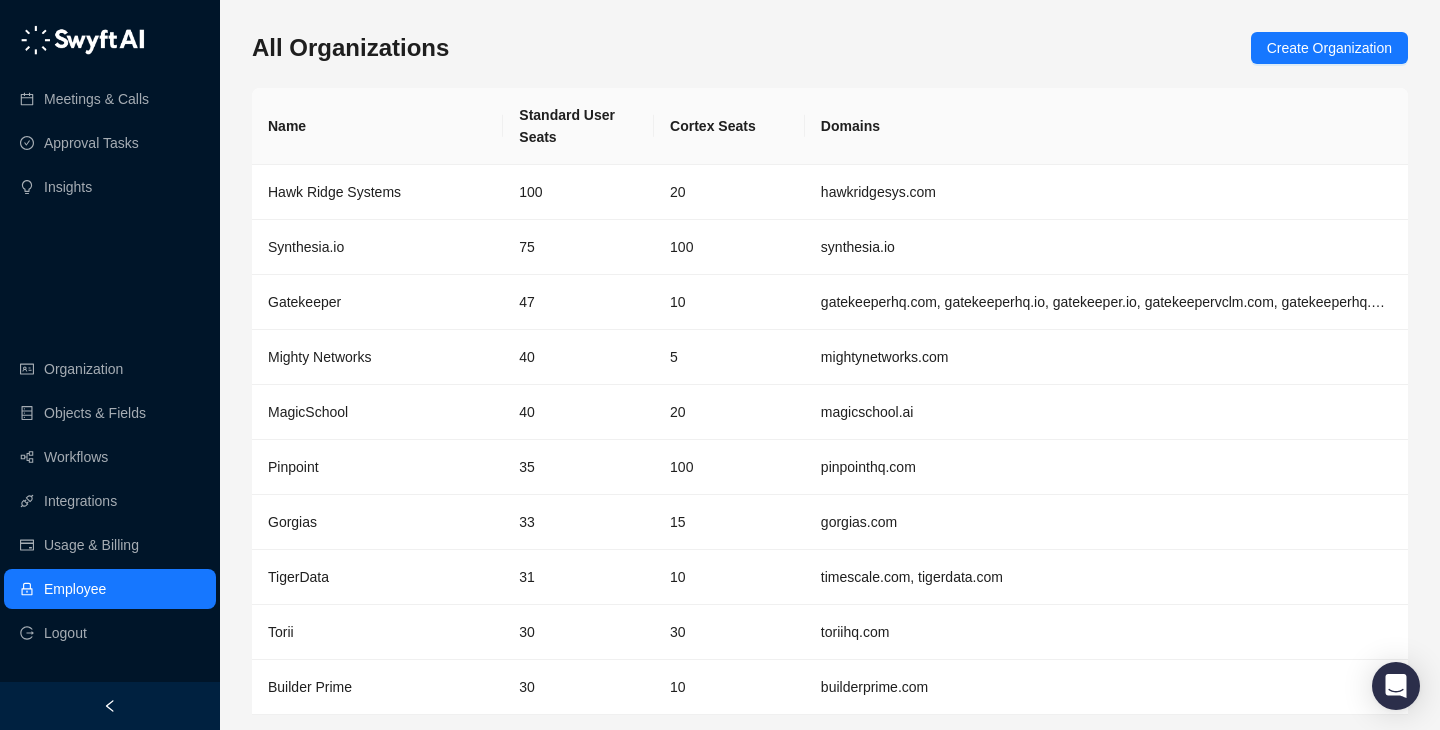 click on "All Organizations Create Organization Name Standard User Seats Cortex Seats Domains Hawk Ridge Systems 100 20 hawkridgesys.com Synthesia.io 75 100 synthesia.io Gatekeeper 47 10 gatekeeperhq.com, gatekeeperhq.io, gatekeeper.io, gatekeepervclm.com, gatekeeperhq.co, trygatekeeper.com, gatekeeperhq.net, usegatekeeper.com, gatekeeperclm.com Mighty Networks 40 5 mightynetworks.com MagicSchool 40 20 magicschool.ai  Pinpoint 35 100 pinpointhq.com Gorgias 33 15 gorgias.com TigerData 31 10 timescale.com, tigerdata.com Torii 30 30 toriihq.com Builder Prime 30 10 builderprime.com 1 2 3 4" at bounding box center [830, 405] 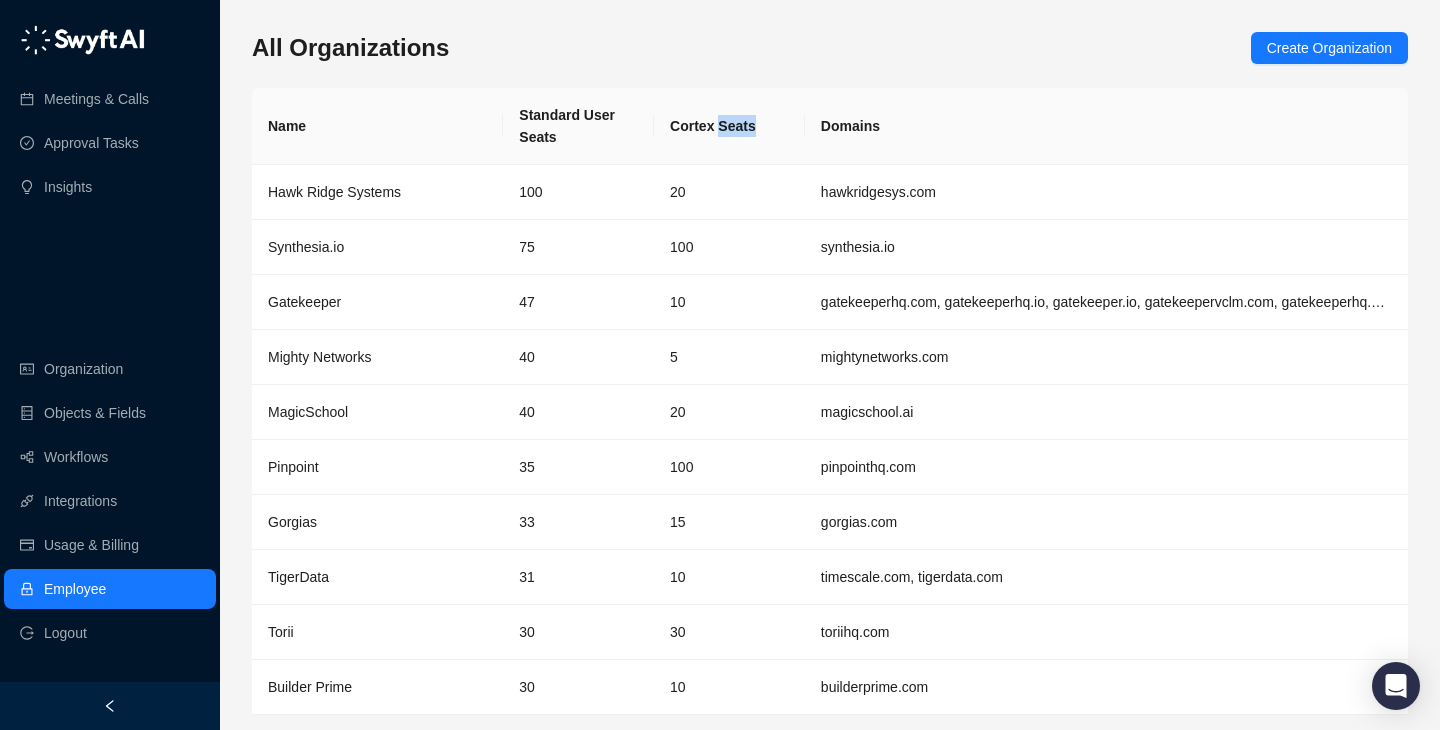 click on "Cortex Seats" at bounding box center (729, 126) 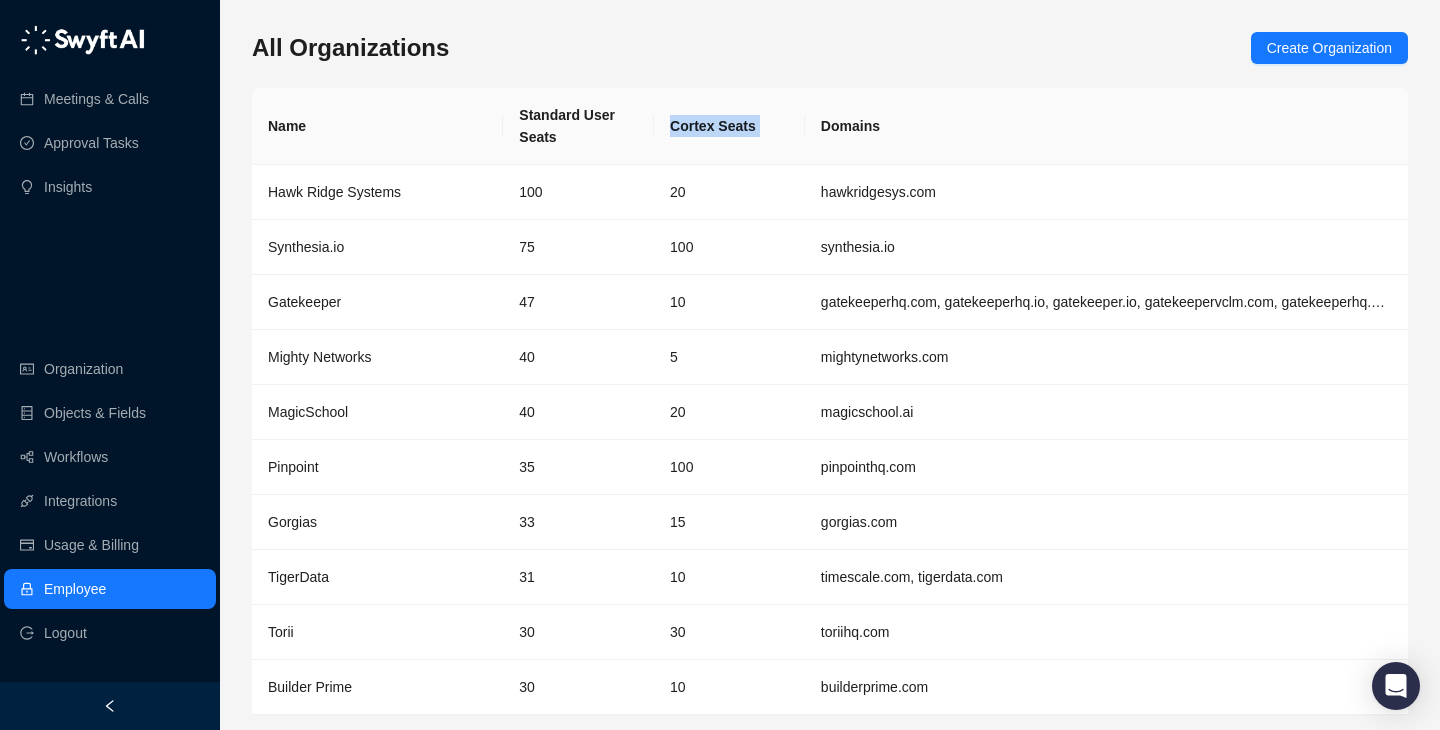 click on "Cortex Seats" at bounding box center (729, 126) 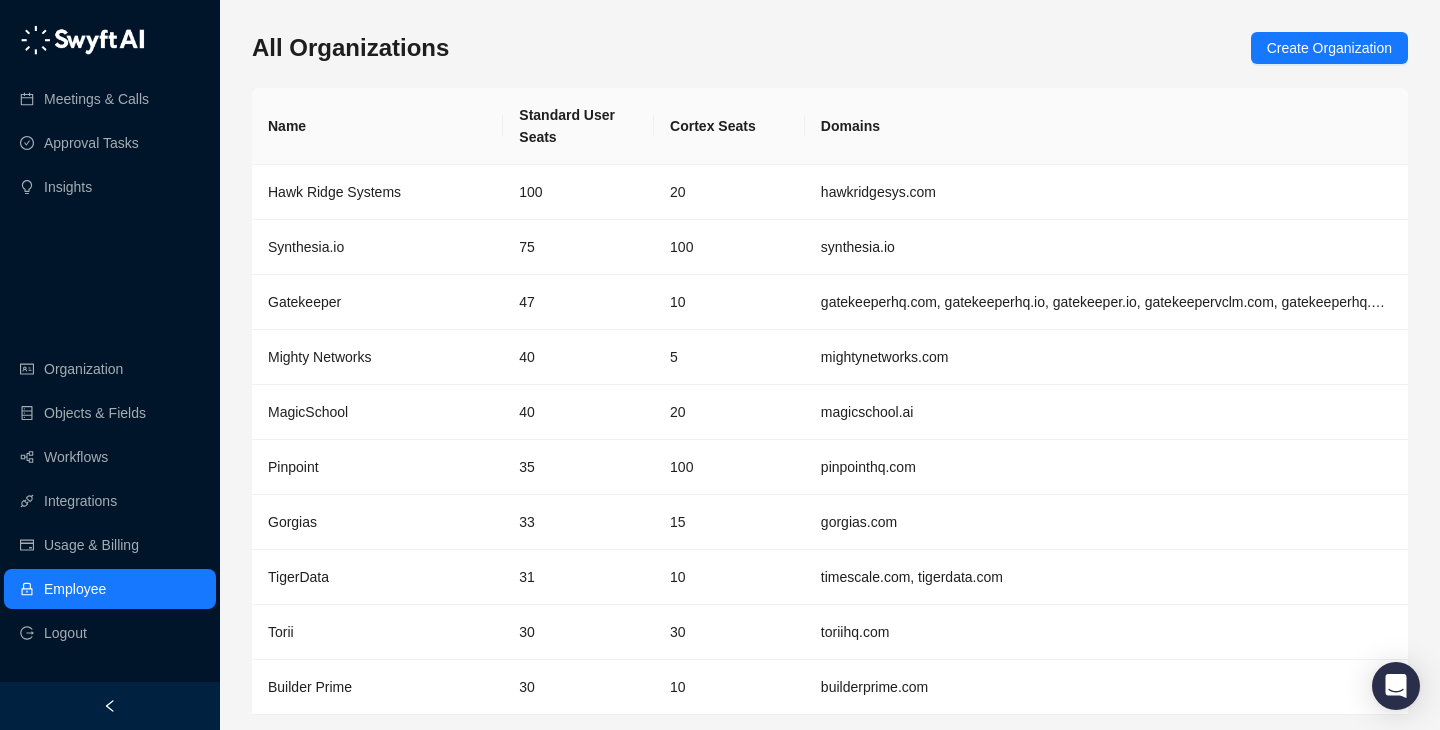 click on "Domains" at bounding box center [1106, 126] 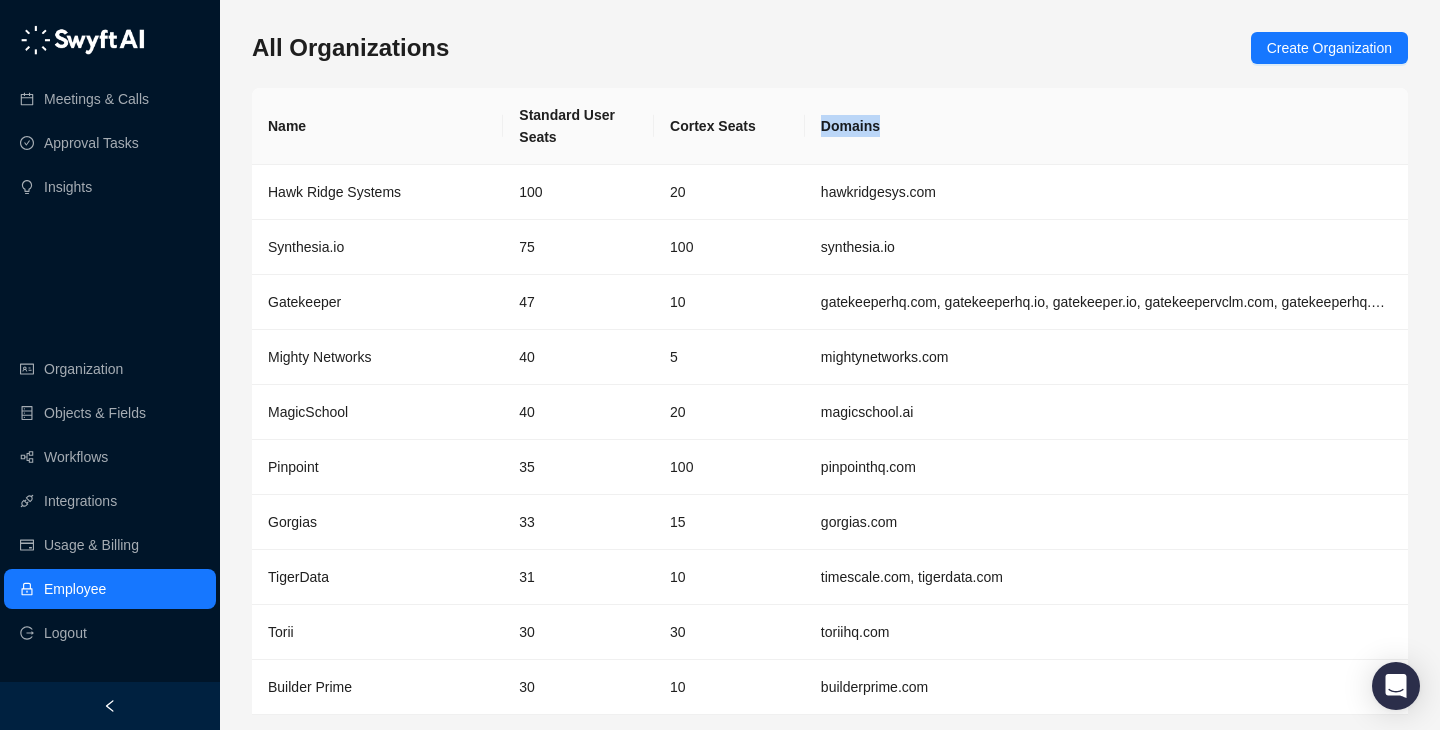 click on "Domains" at bounding box center [1106, 126] 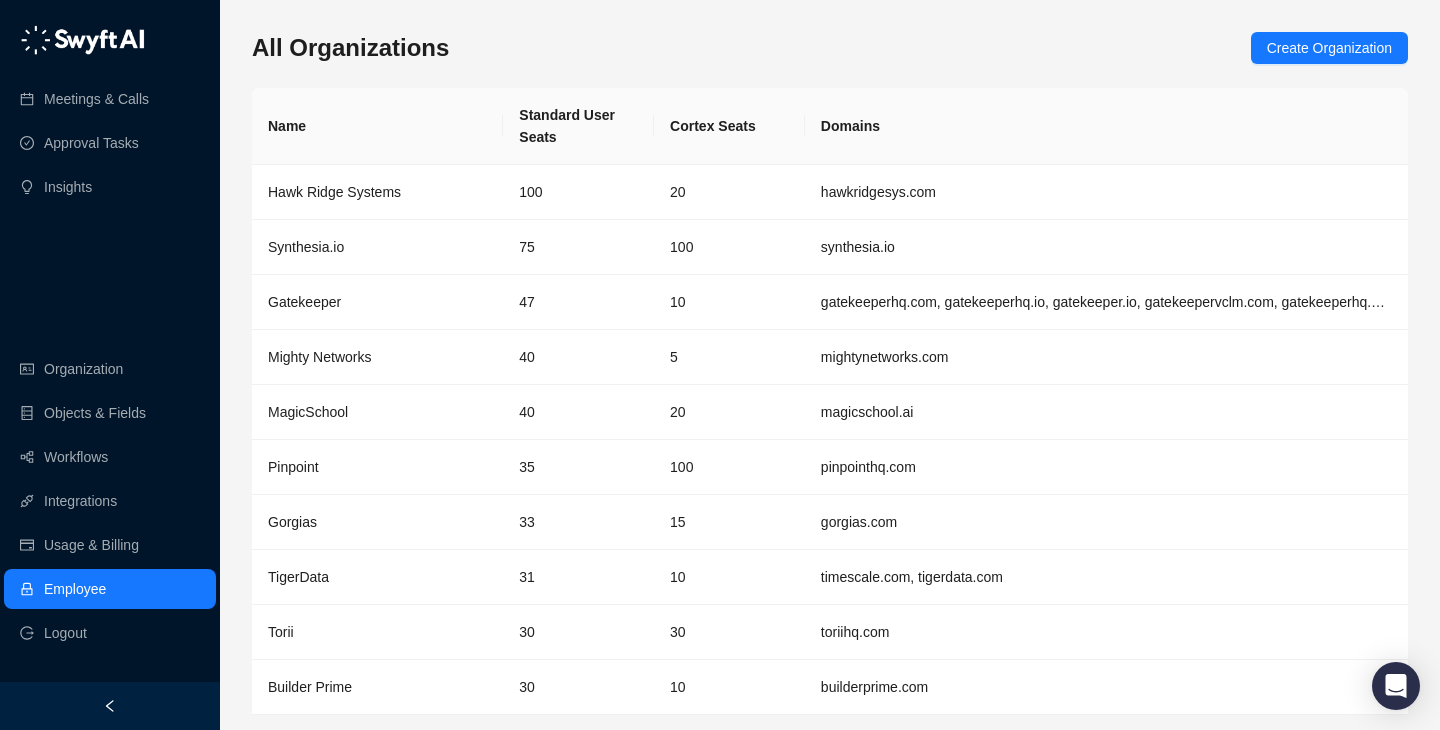 click on "Domains" at bounding box center (1106, 126) 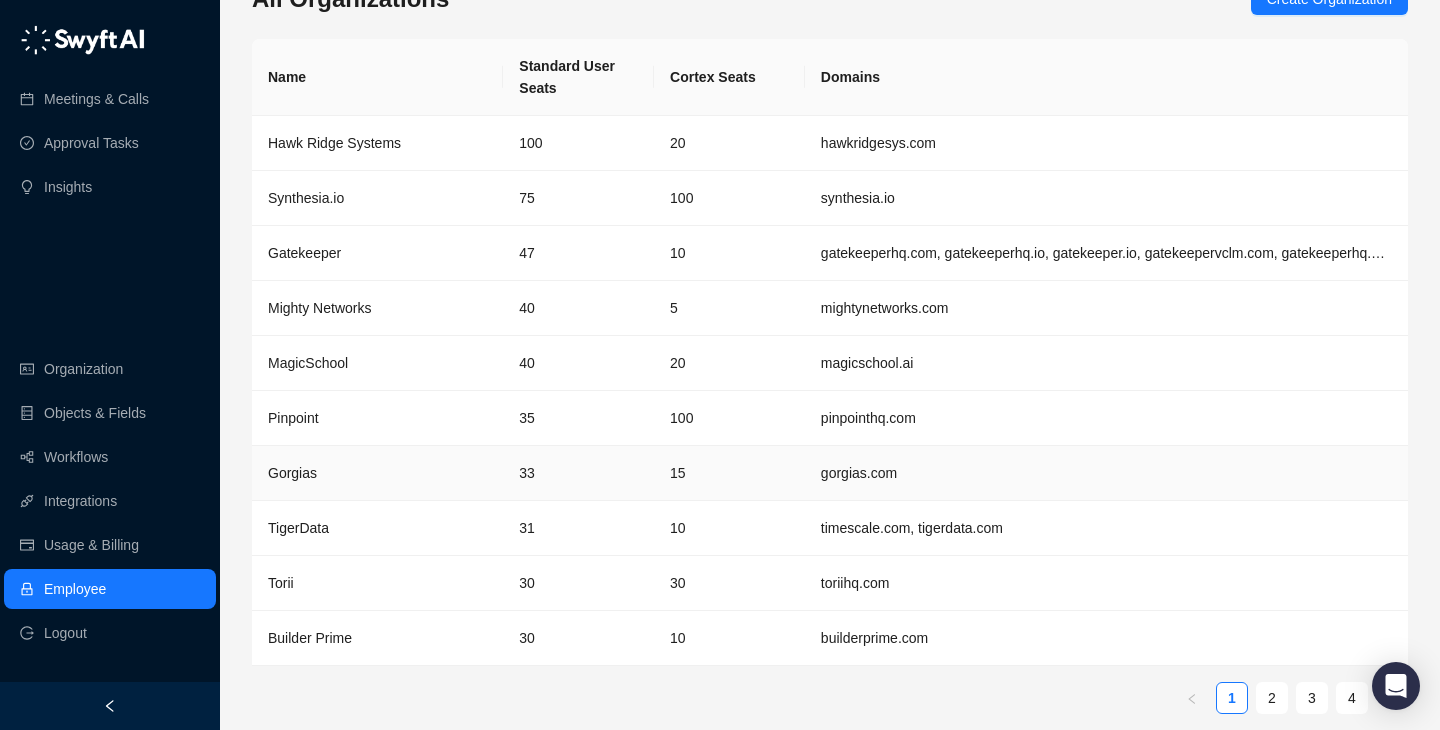scroll, scrollTop: 65, scrollLeft: 0, axis: vertical 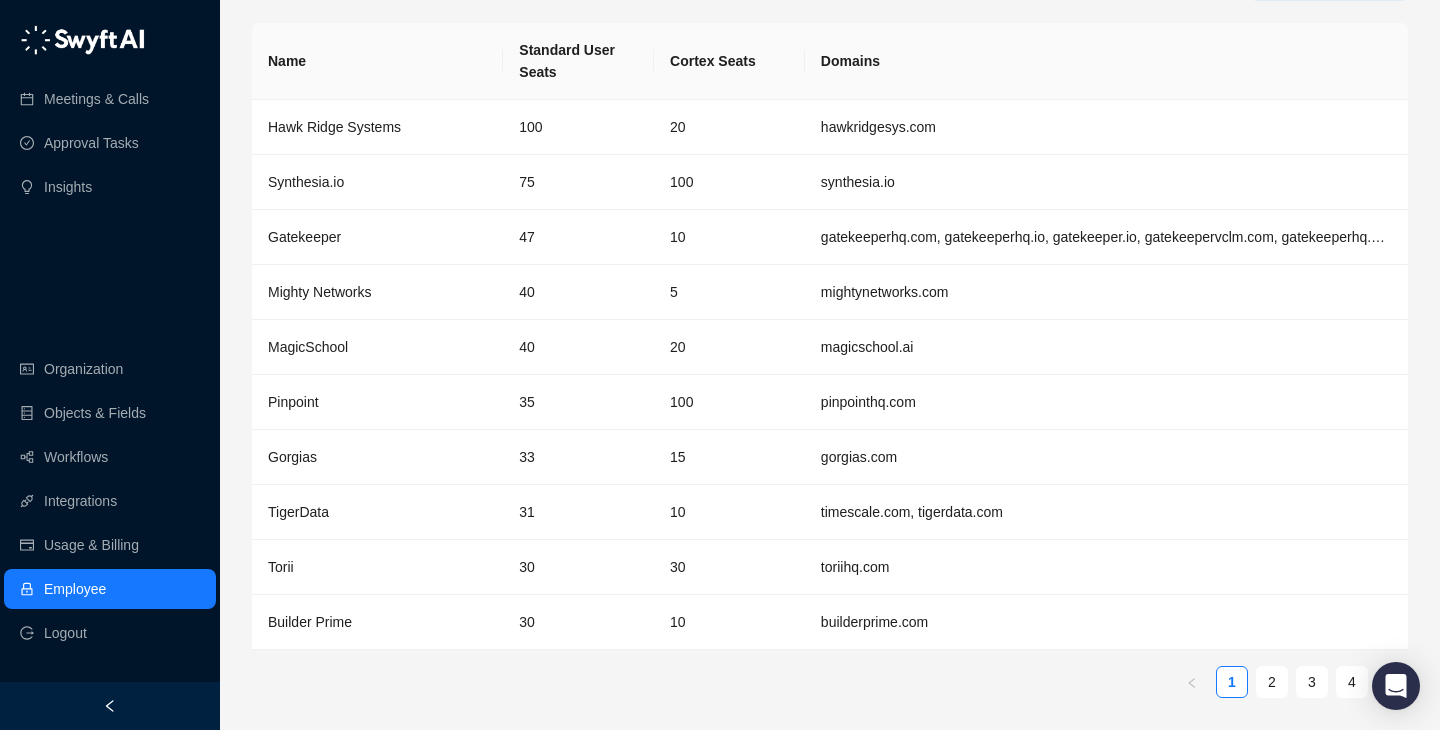 click on "1 2 3 4" at bounding box center (830, 682) 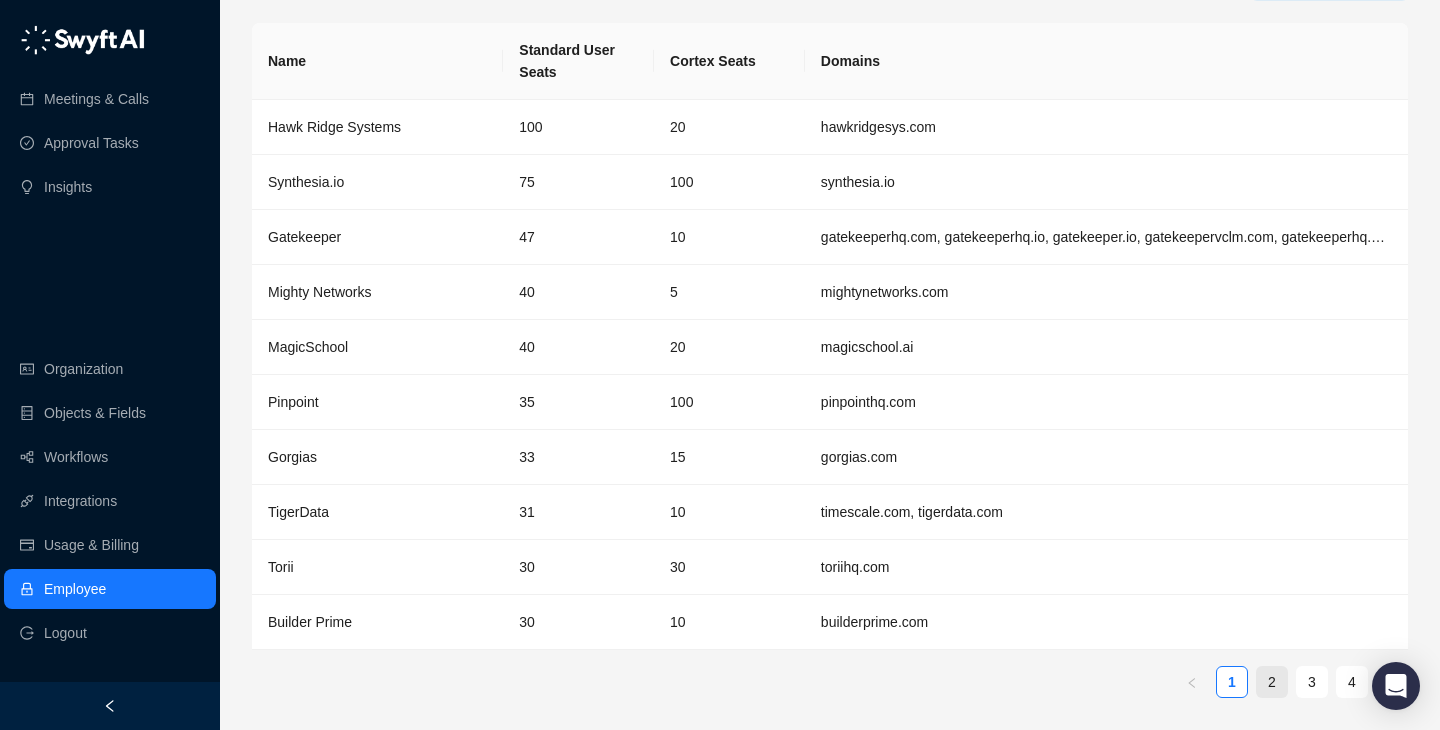 click on "2" at bounding box center [1272, 682] 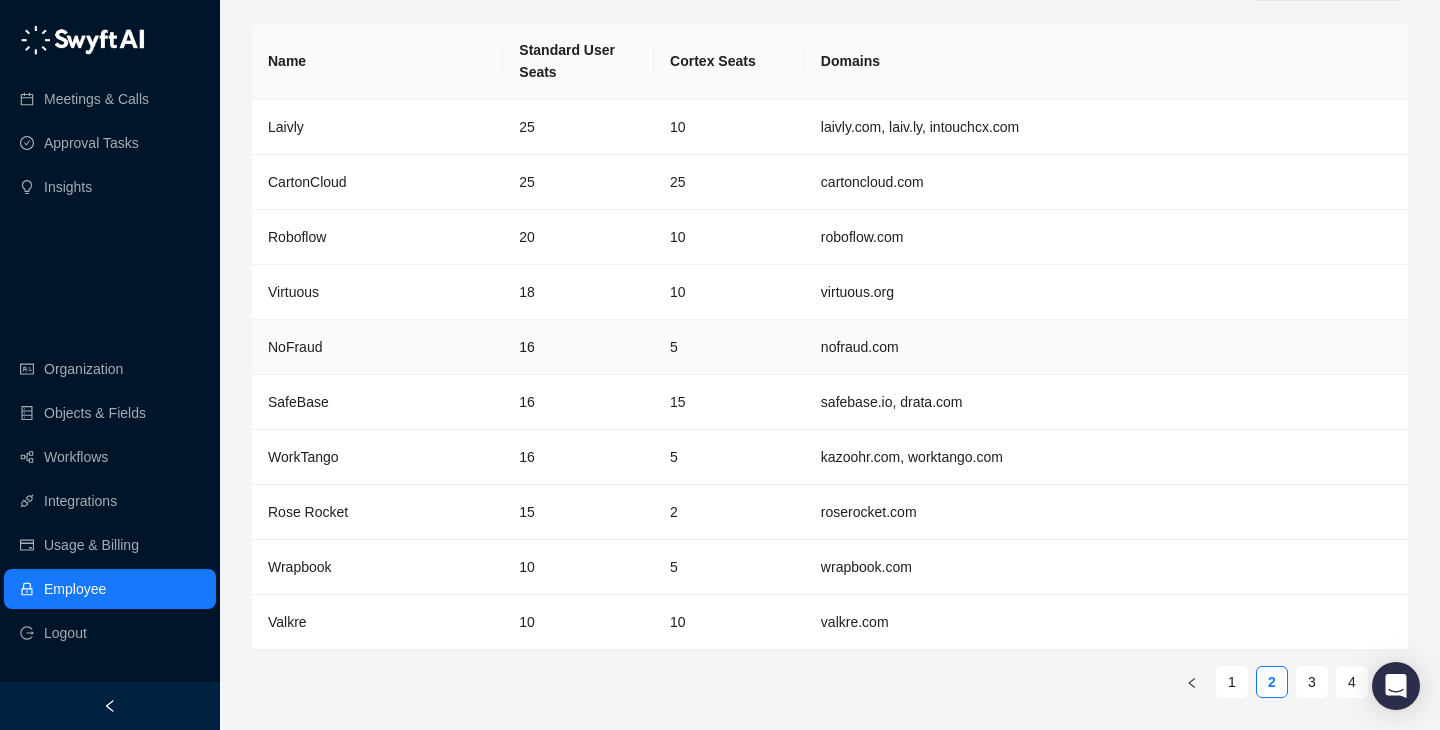 scroll, scrollTop: 49, scrollLeft: 0, axis: vertical 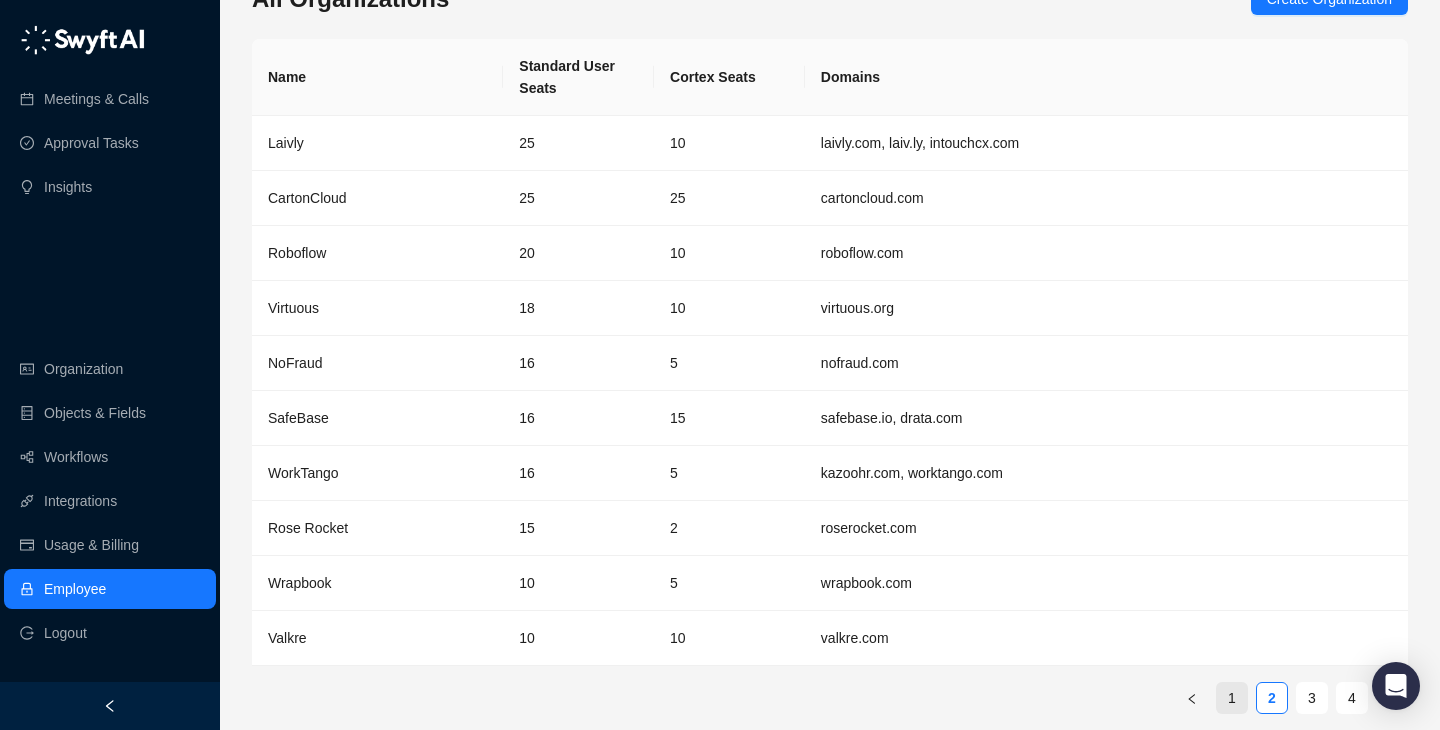 click on "1" at bounding box center (1232, 698) 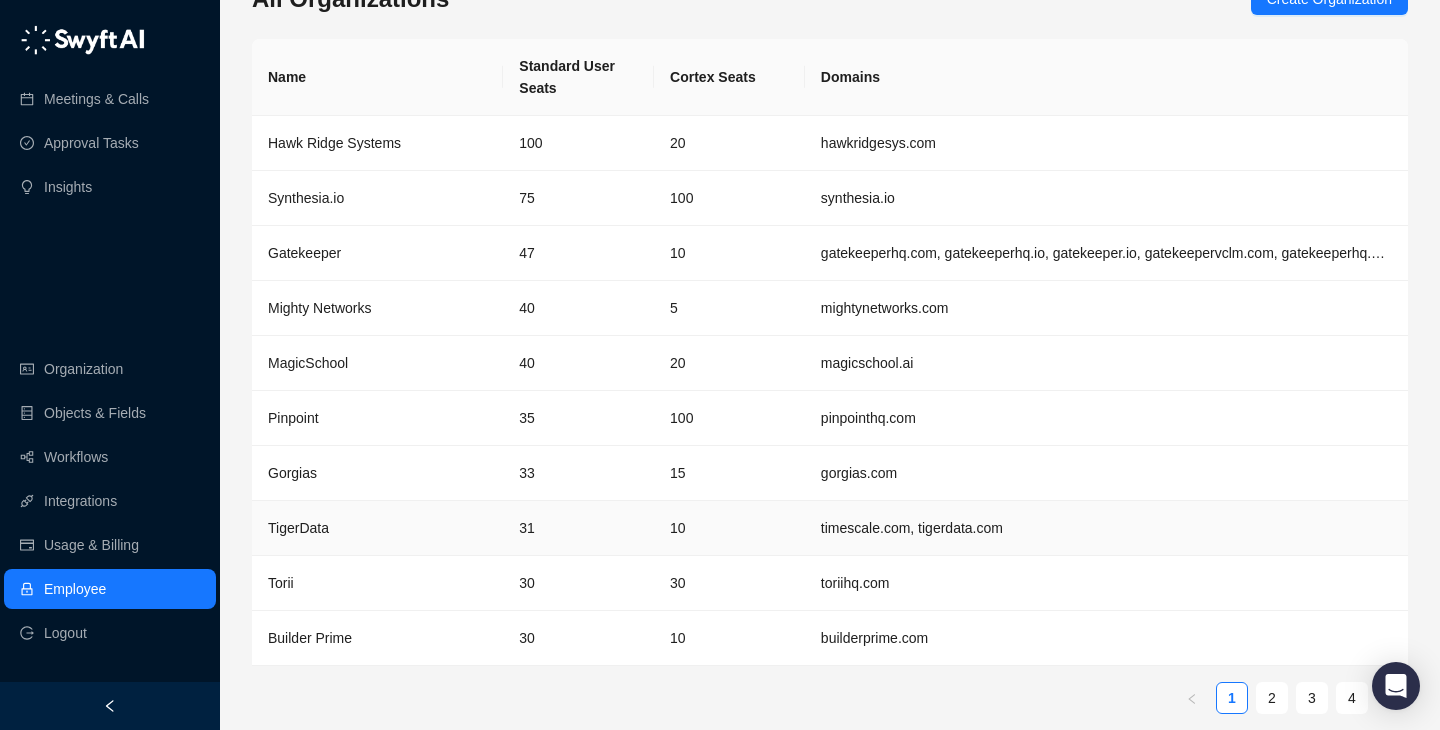 click on "31" at bounding box center [578, 528] 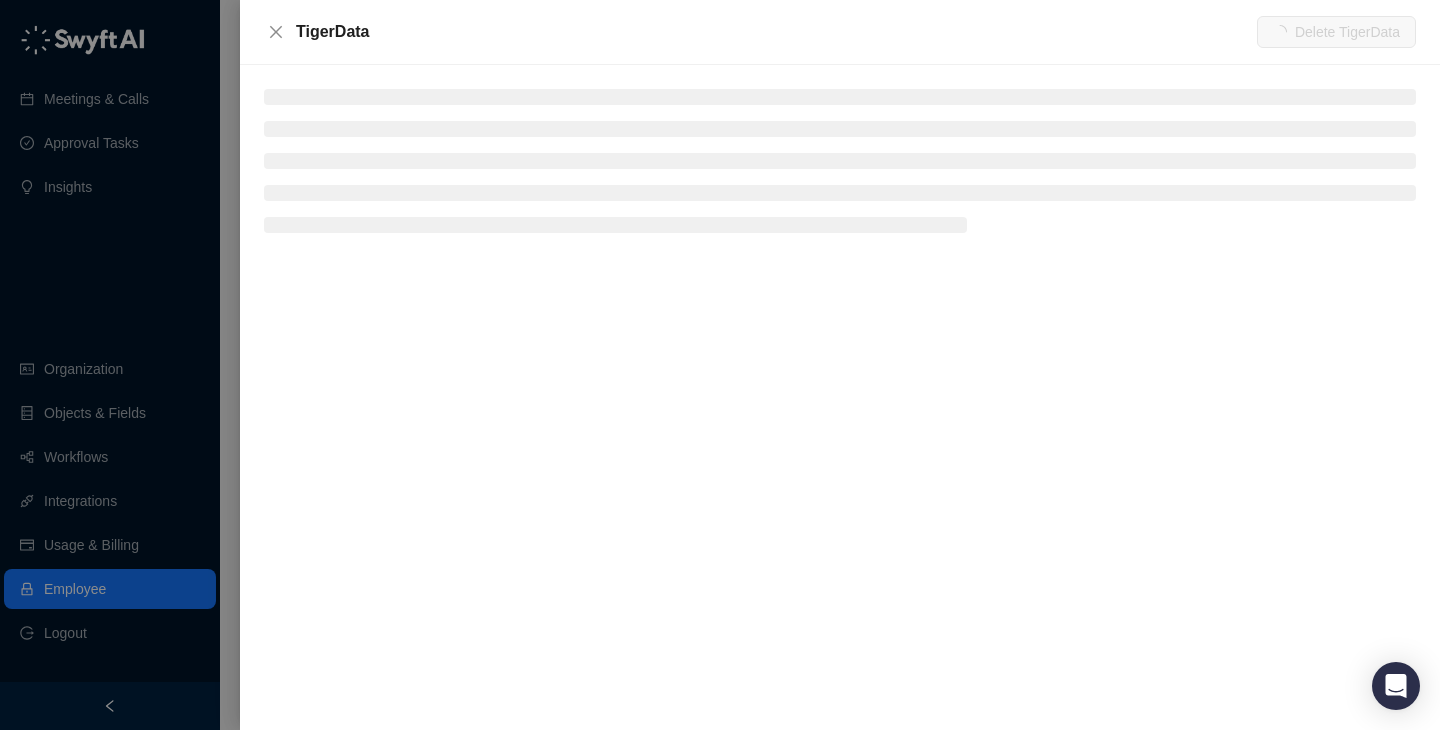 click at bounding box center (840, 397) 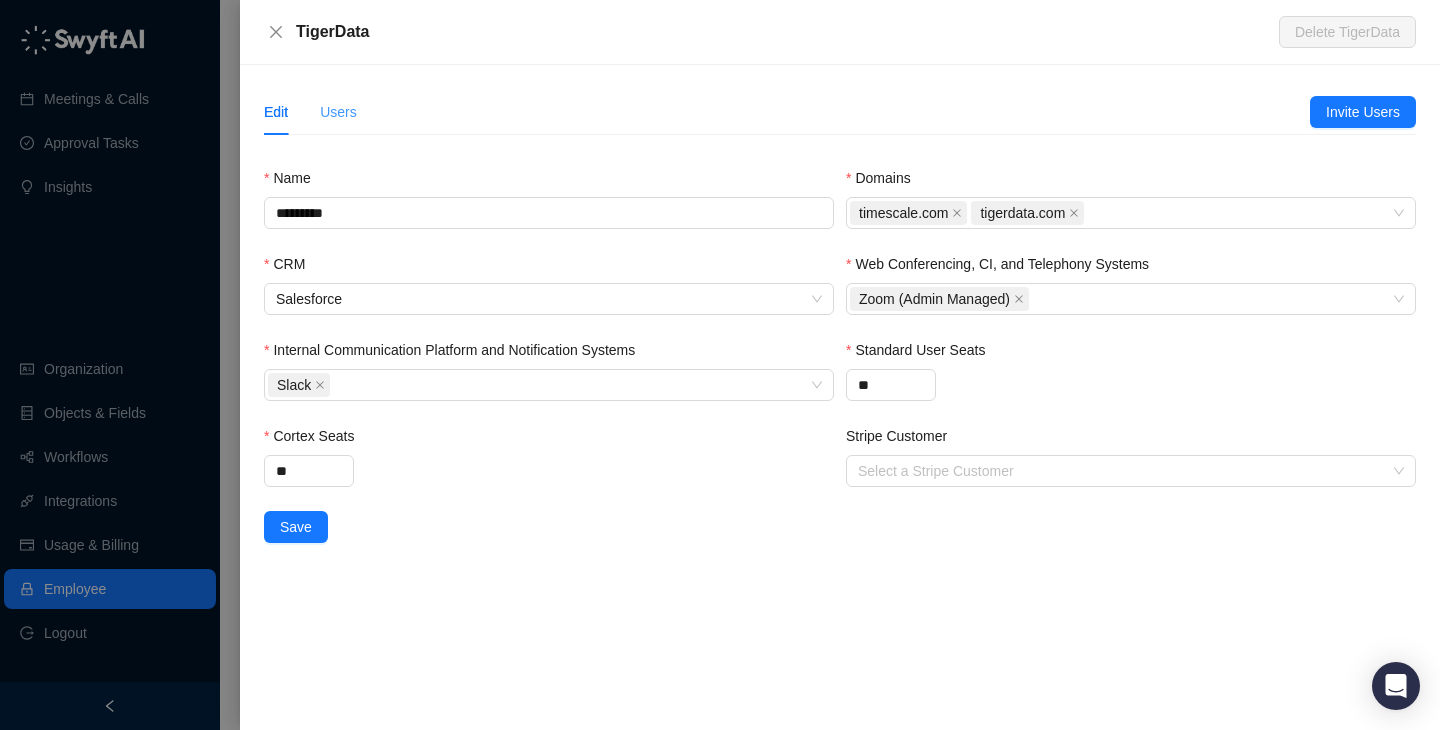click on "Users" at bounding box center (338, 112) 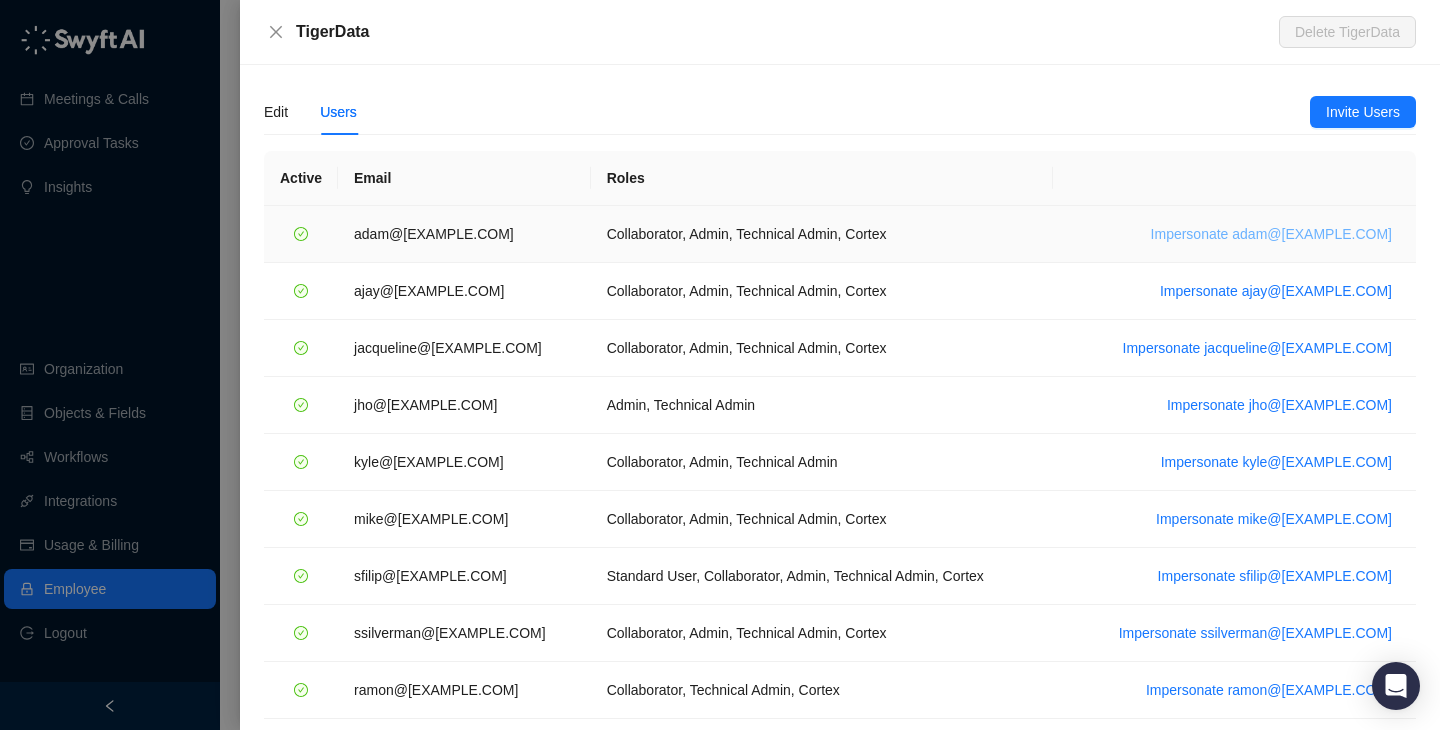 click on "Impersonate adam@timescale.com" at bounding box center [1271, 234] 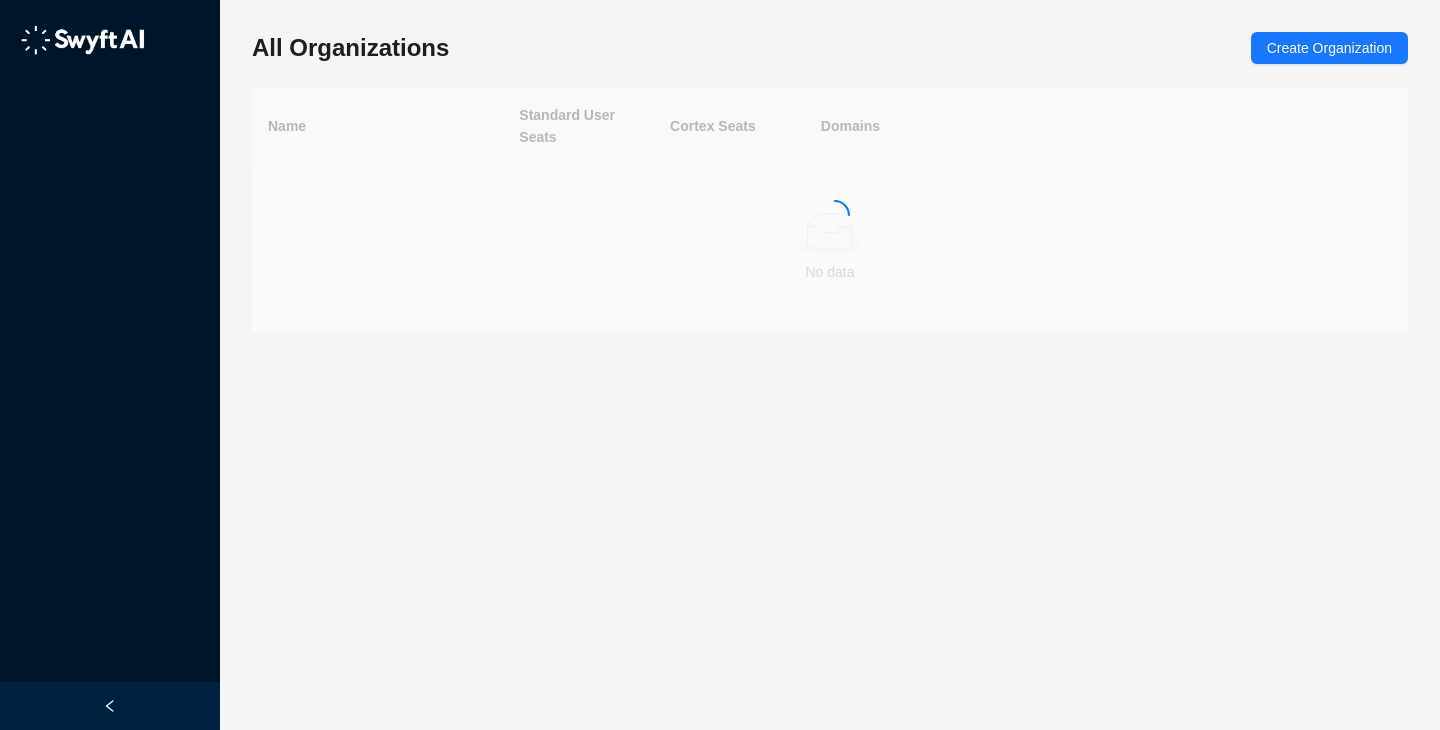scroll, scrollTop: 0, scrollLeft: 0, axis: both 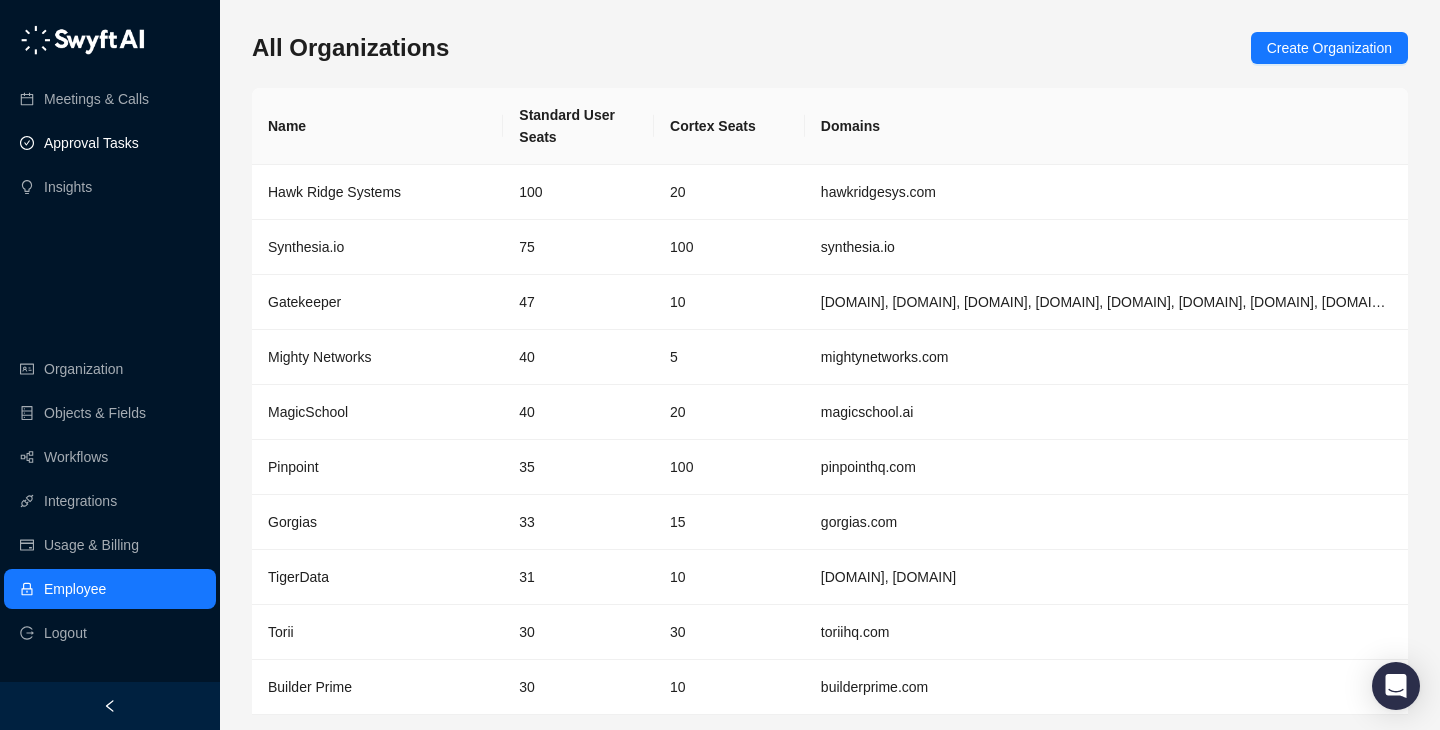 click on "Approval Tasks" at bounding box center [110, 143] 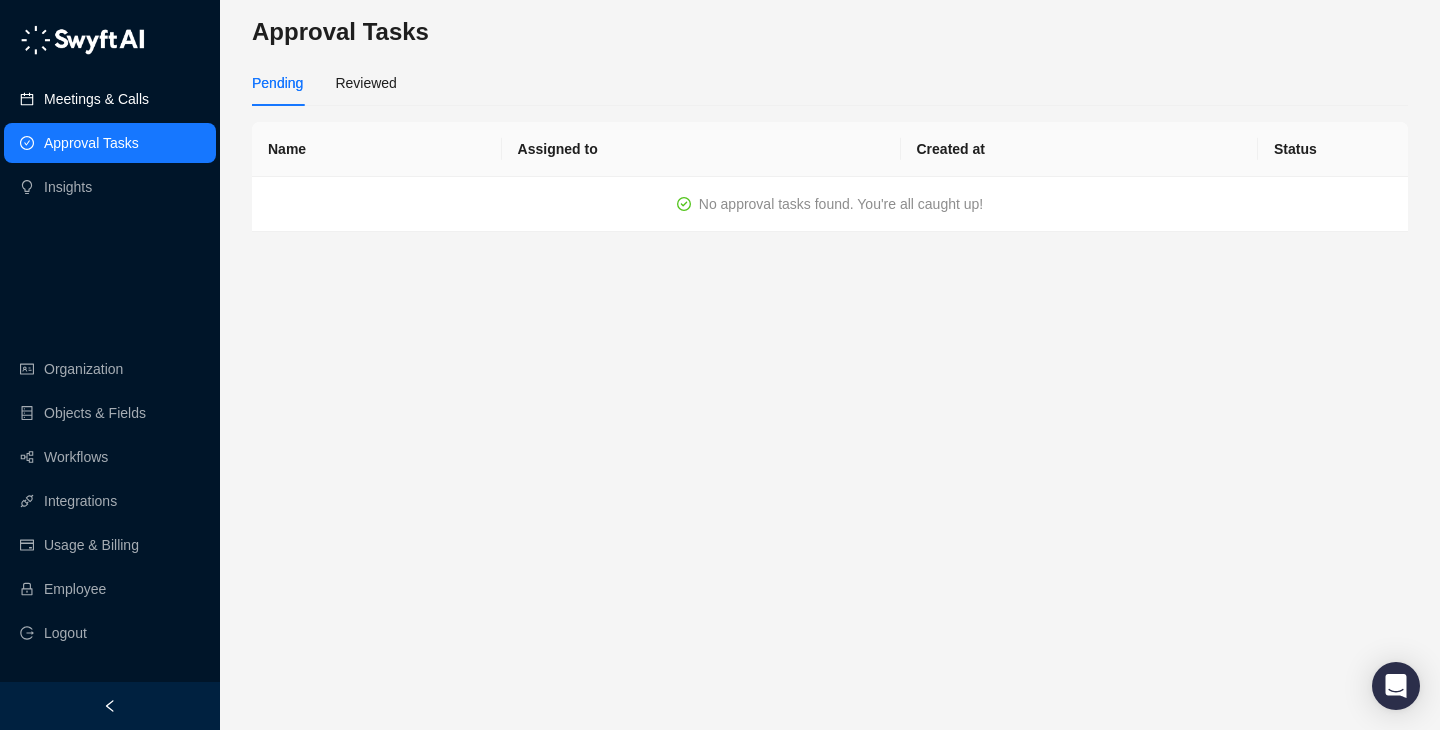 click on "Meetings & Calls" at bounding box center (110, 99) 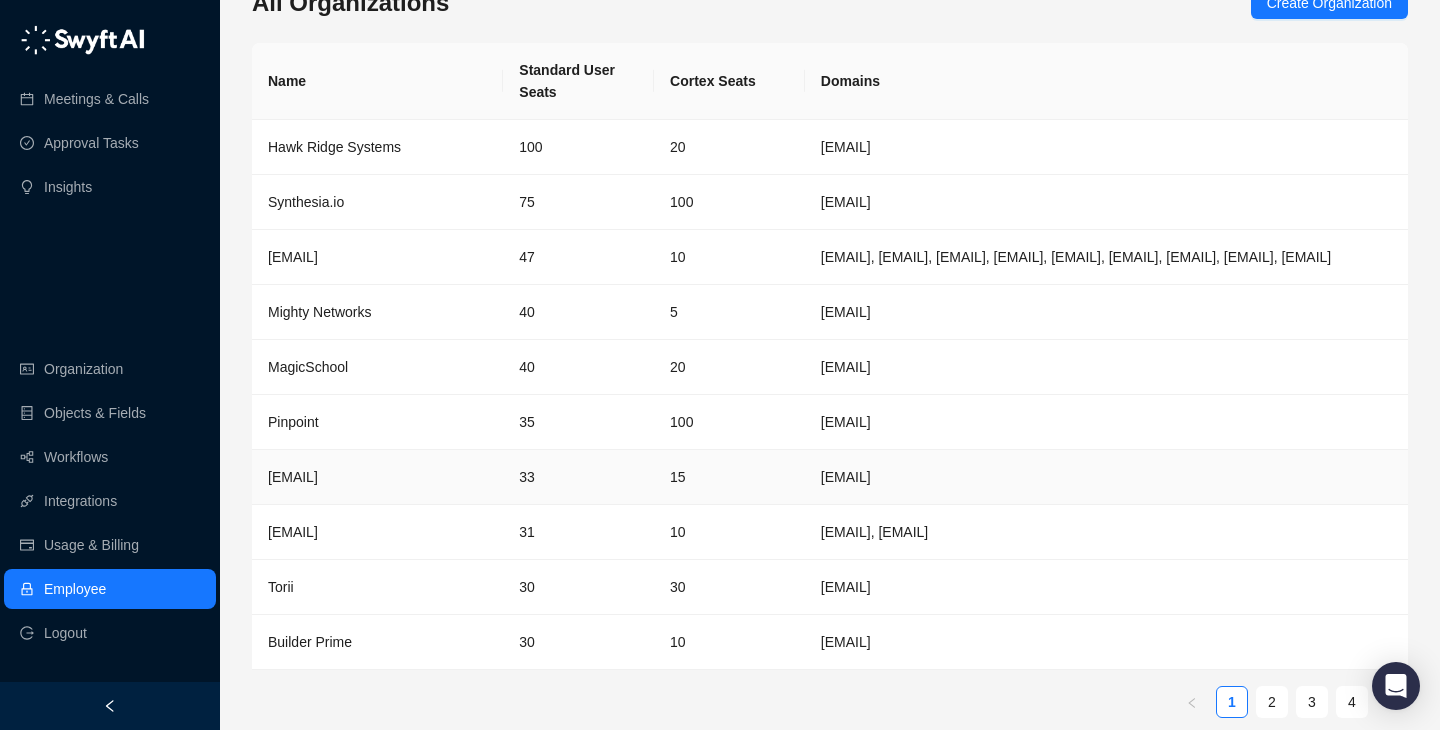 scroll, scrollTop: 65, scrollLeft: 0, axis: vertical 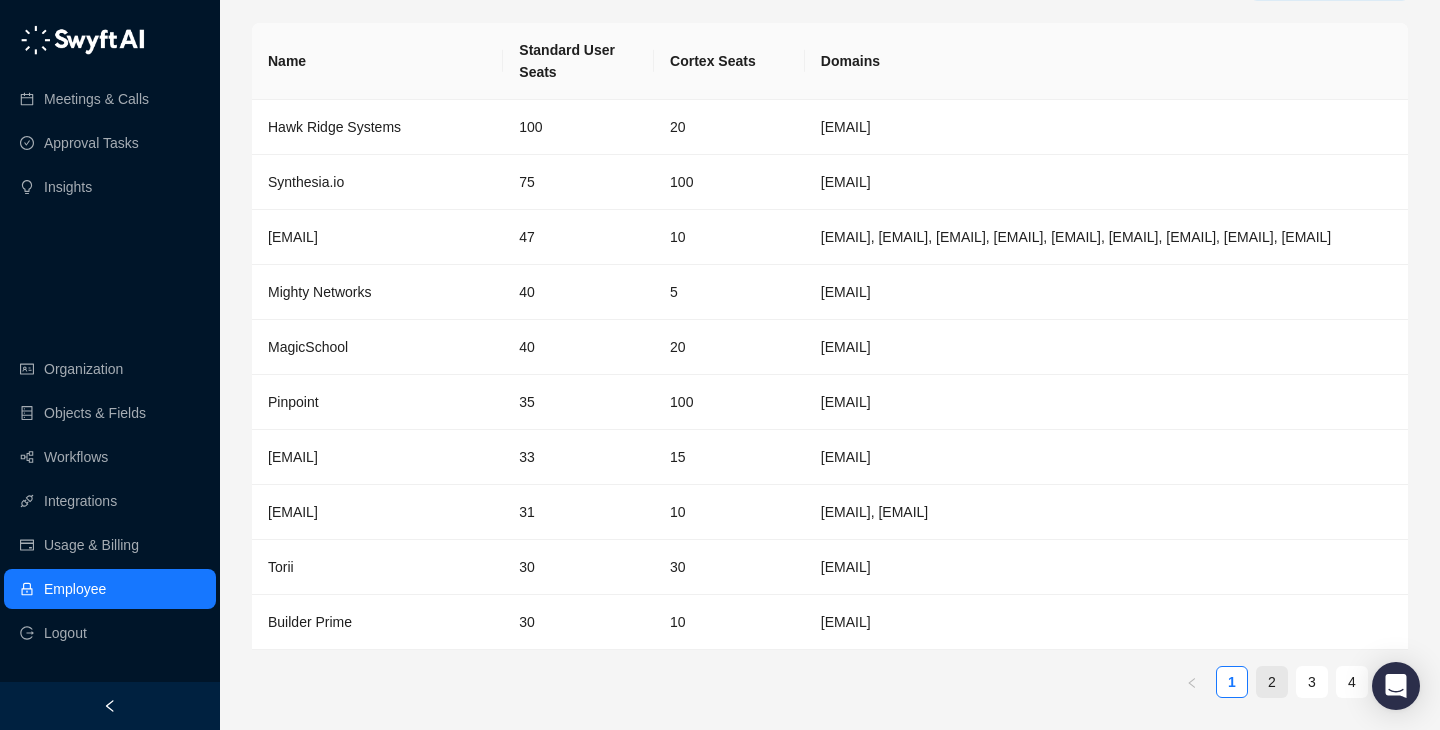 click on "2" at bounding box center [1272, 682] 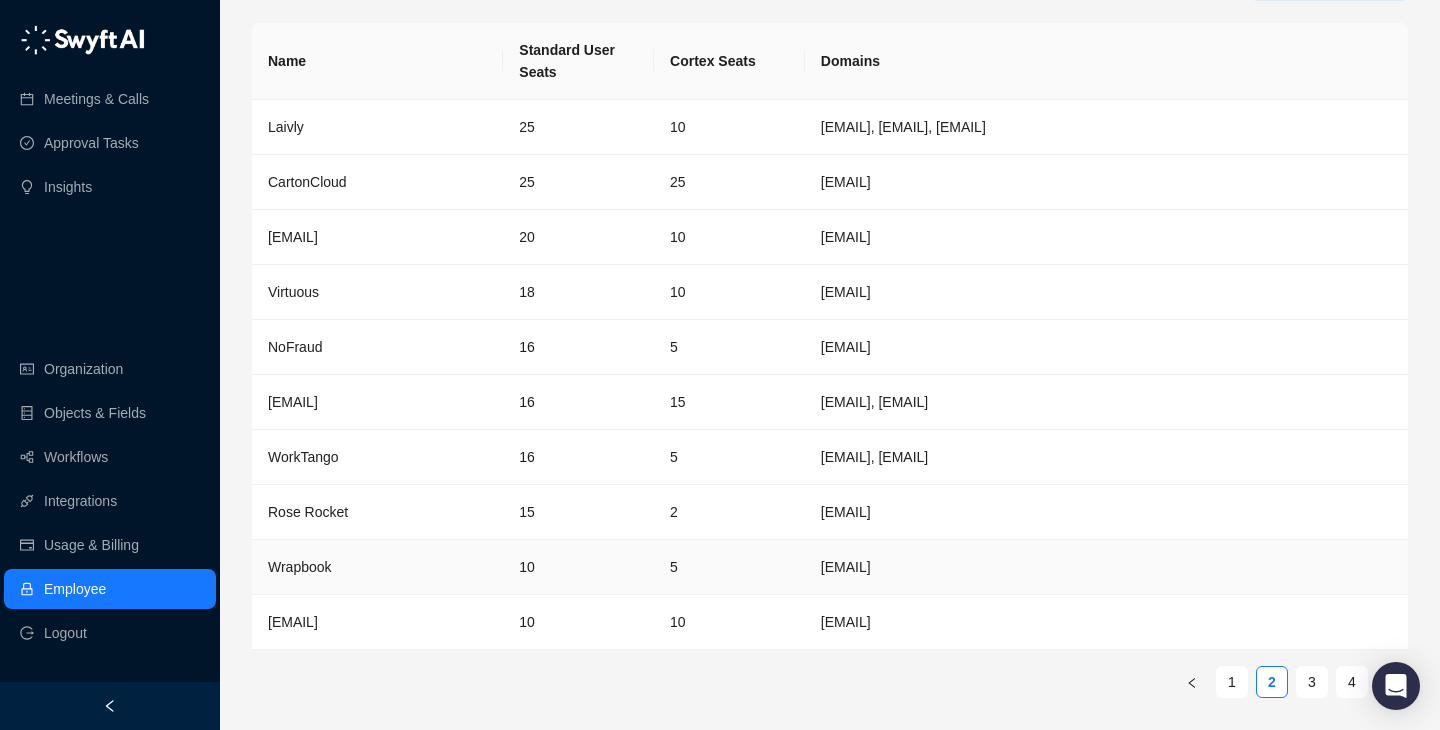 click on "5" at bounding box center [729, 567] 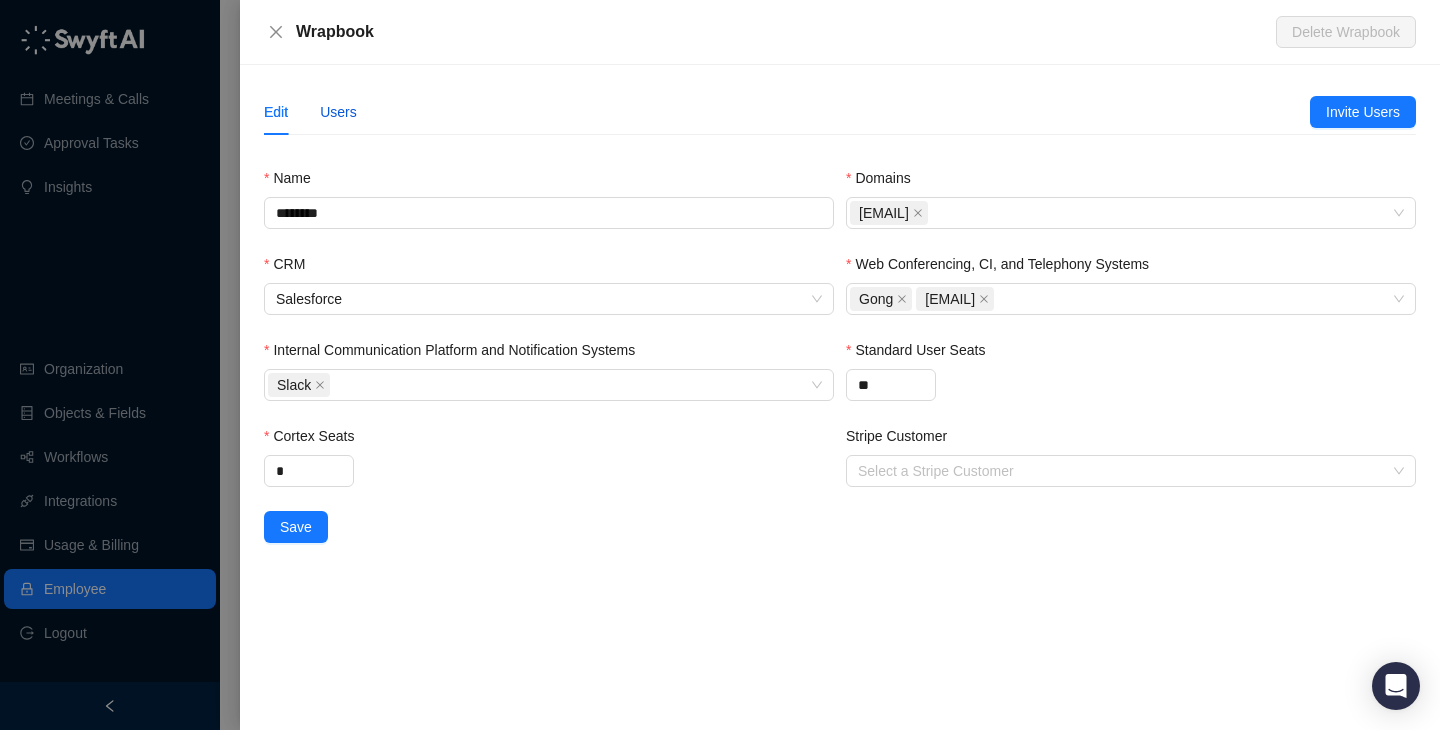 click on "Users" at bounding box center [338, 112] 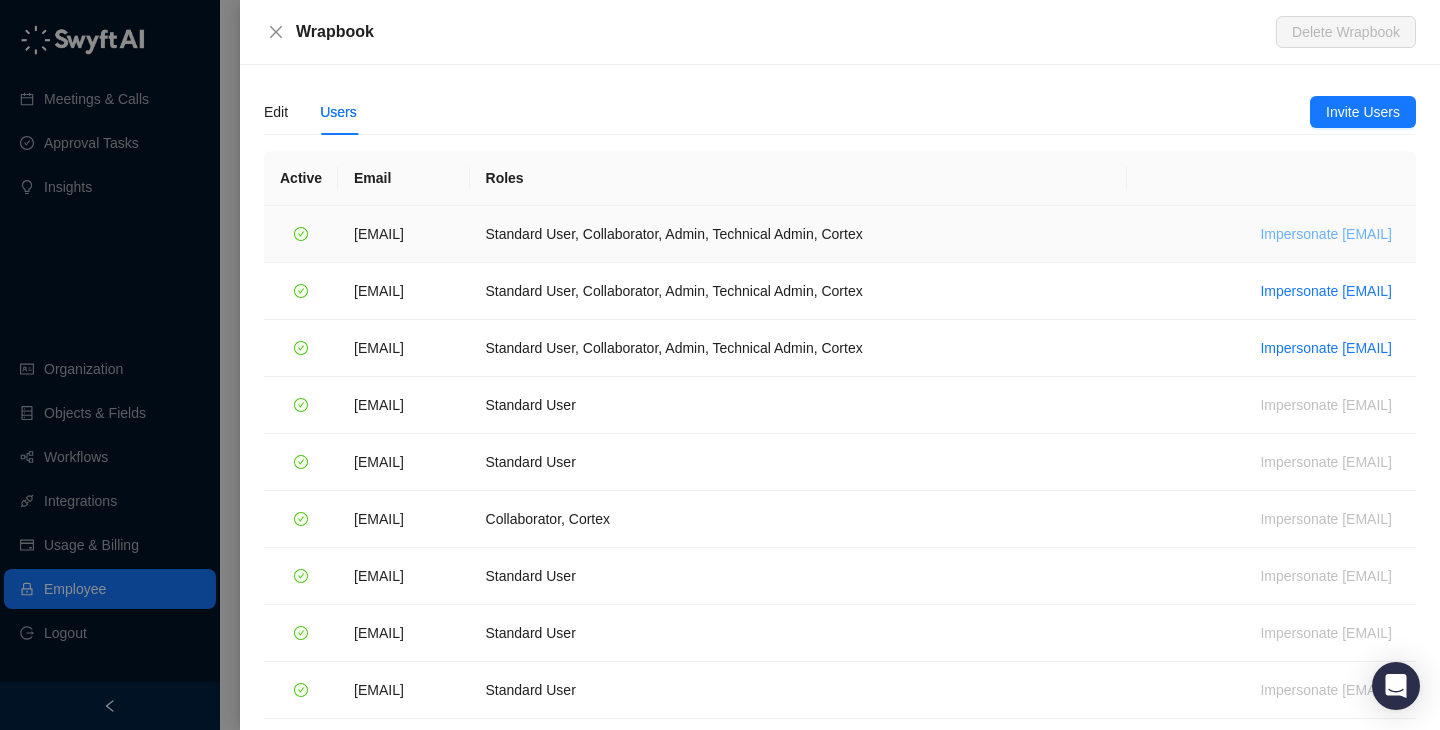 click on "Impersonate jdailey@wrapbook.com" at bounding box center [1326, 234] 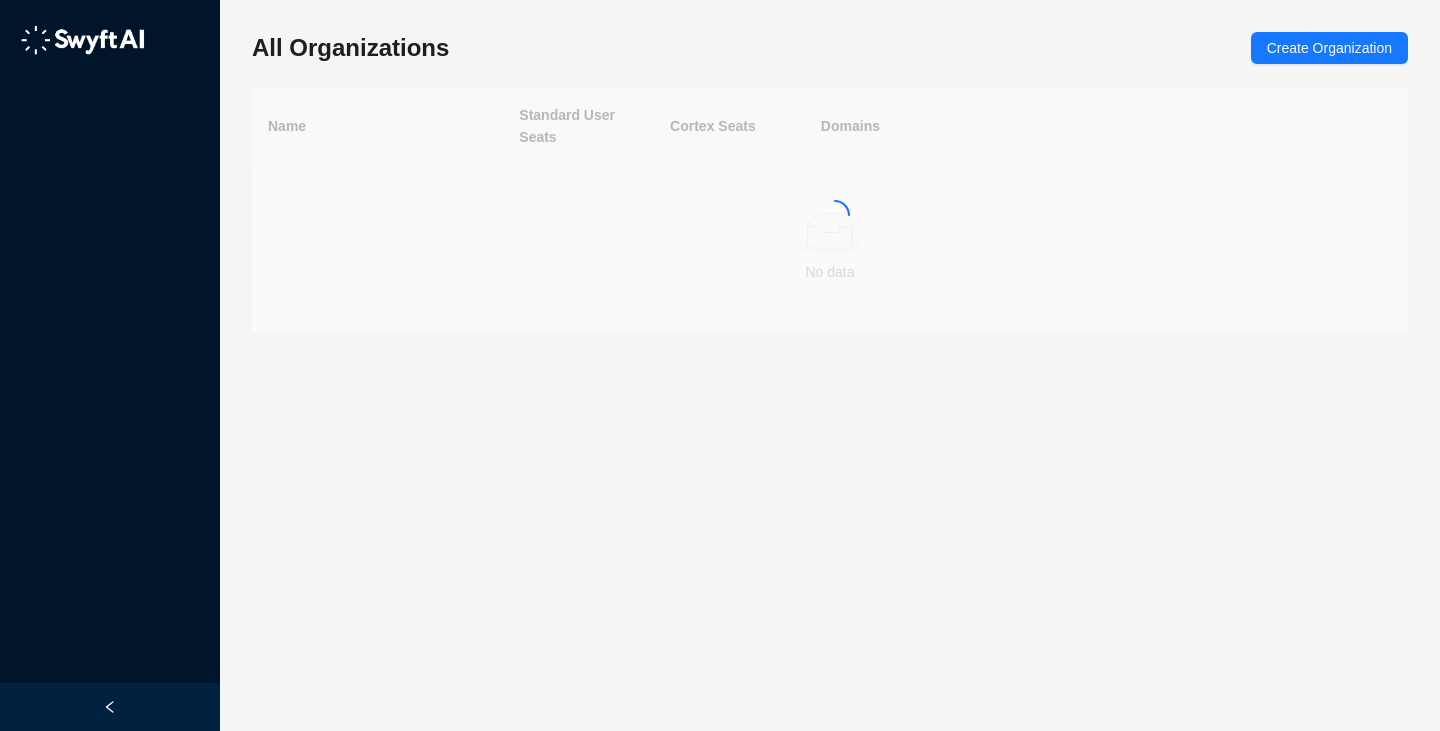 scroll, scrollTop: 0, scrollLeft: 0, axis: both 